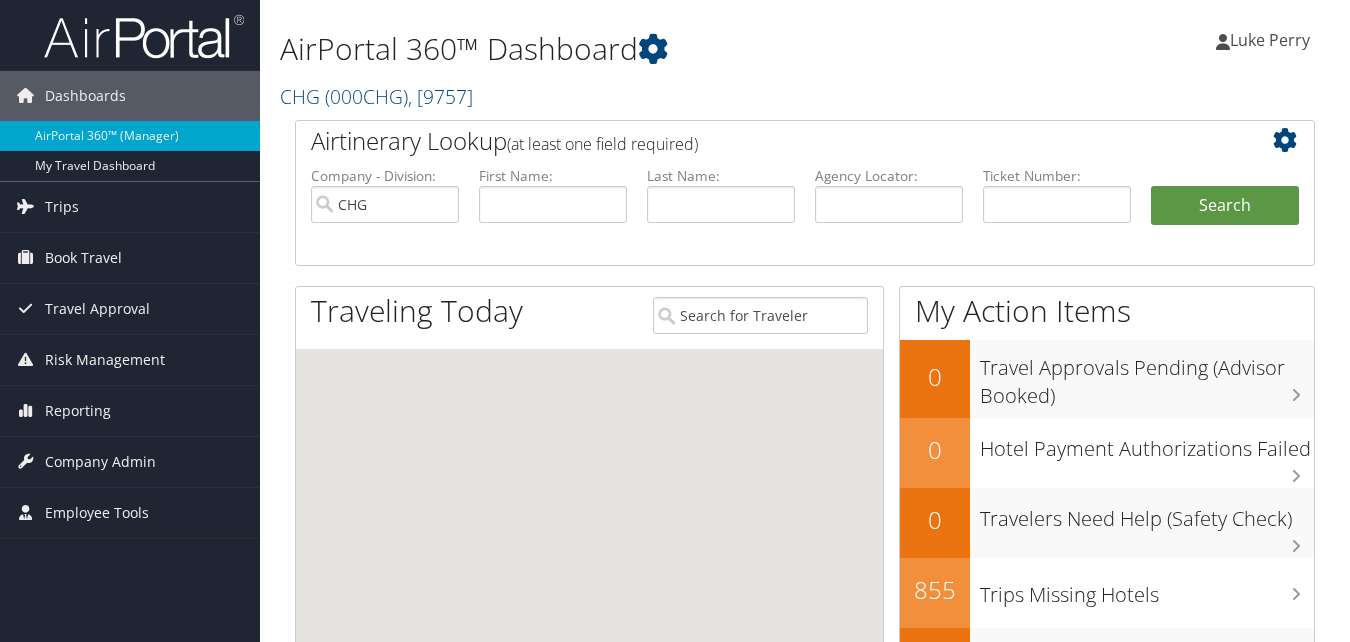 scroll, scrollTop: 0, scrollLeft: 0, axis: both 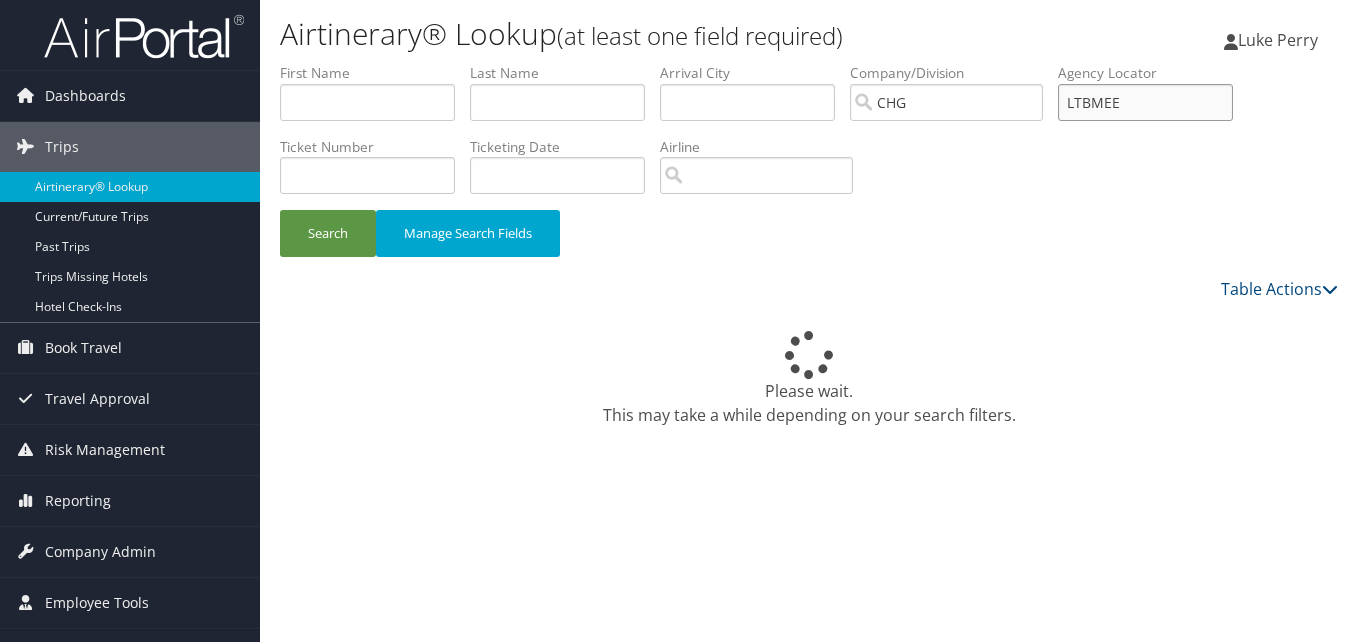 click on "LTBMEE" at bounding box center [1145, 102] 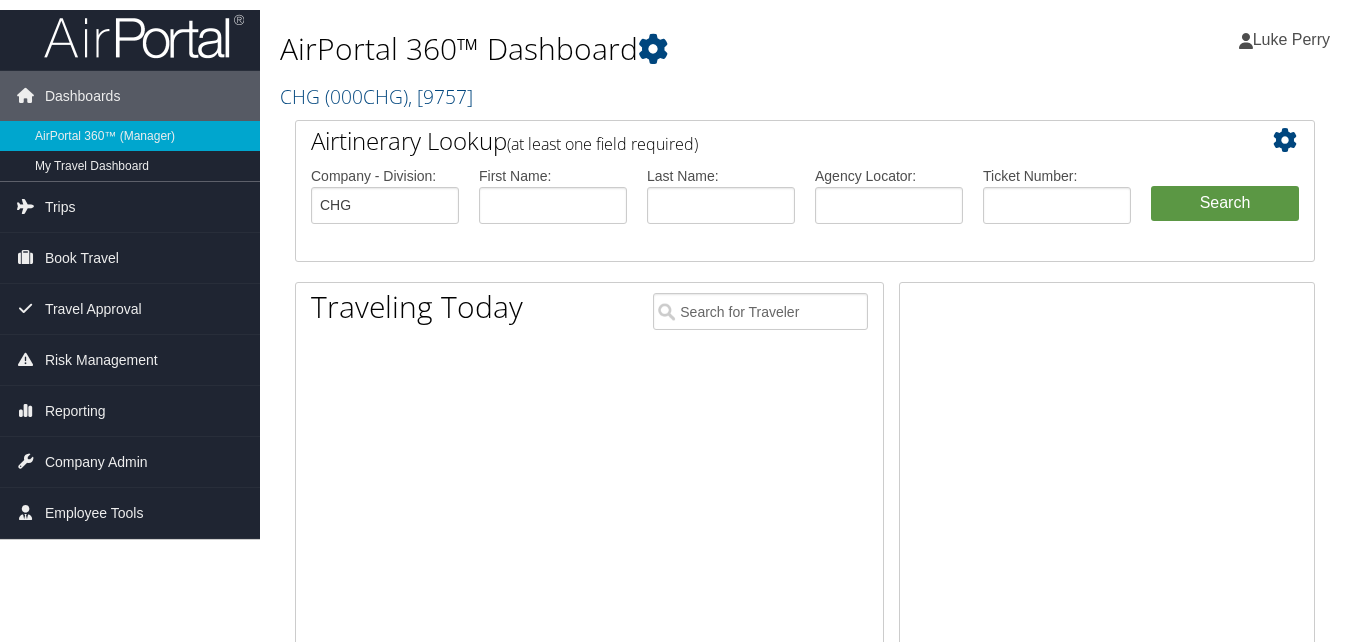 scroll, scrollTop: 0, scrollLeft: 0, axis: both 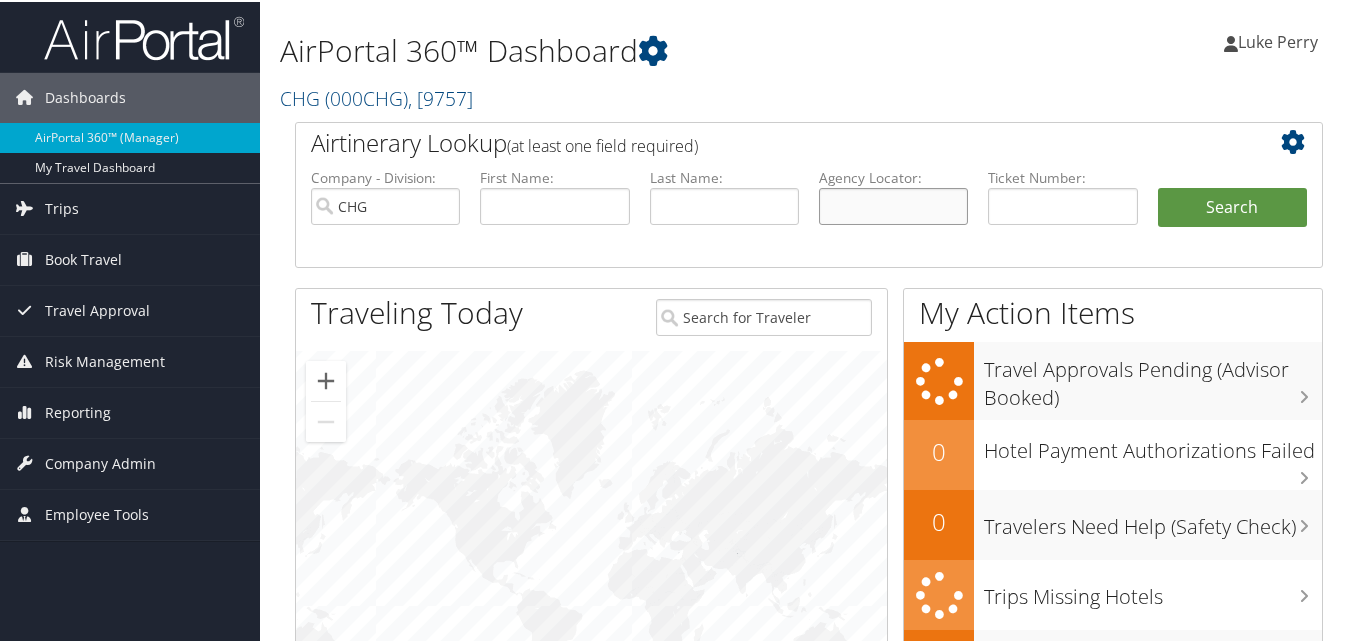 click at bounding box center [893, 204] 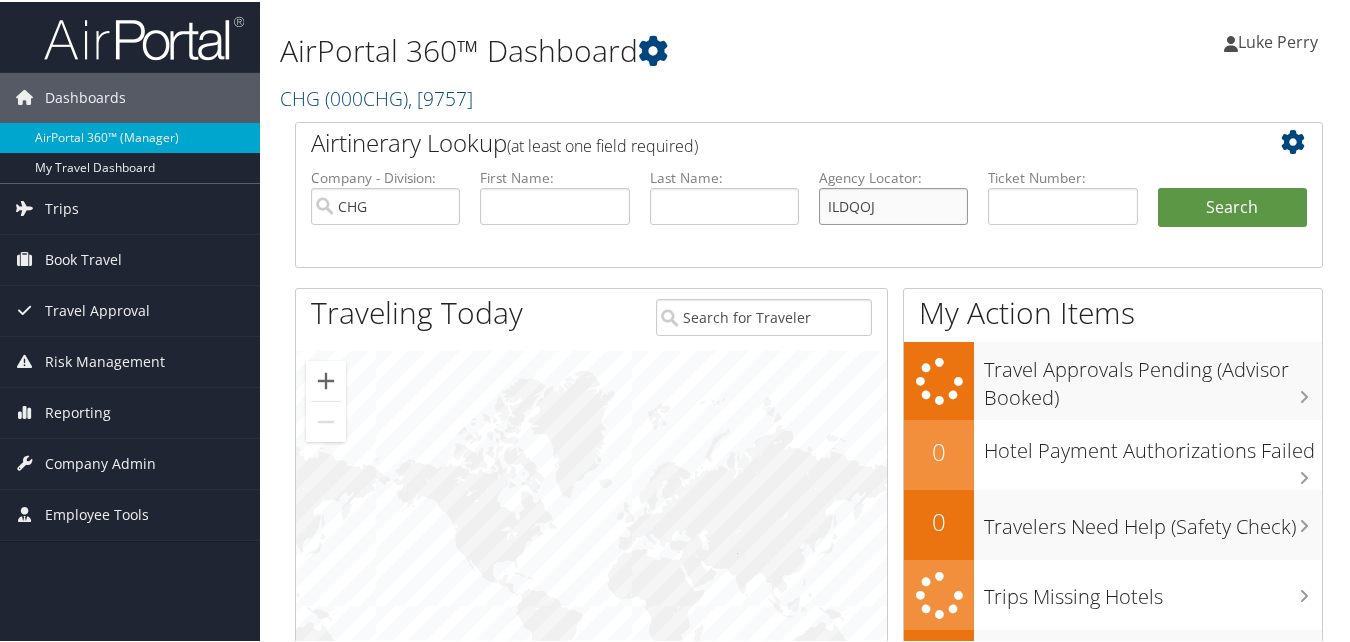 type on "ILDQOJ" 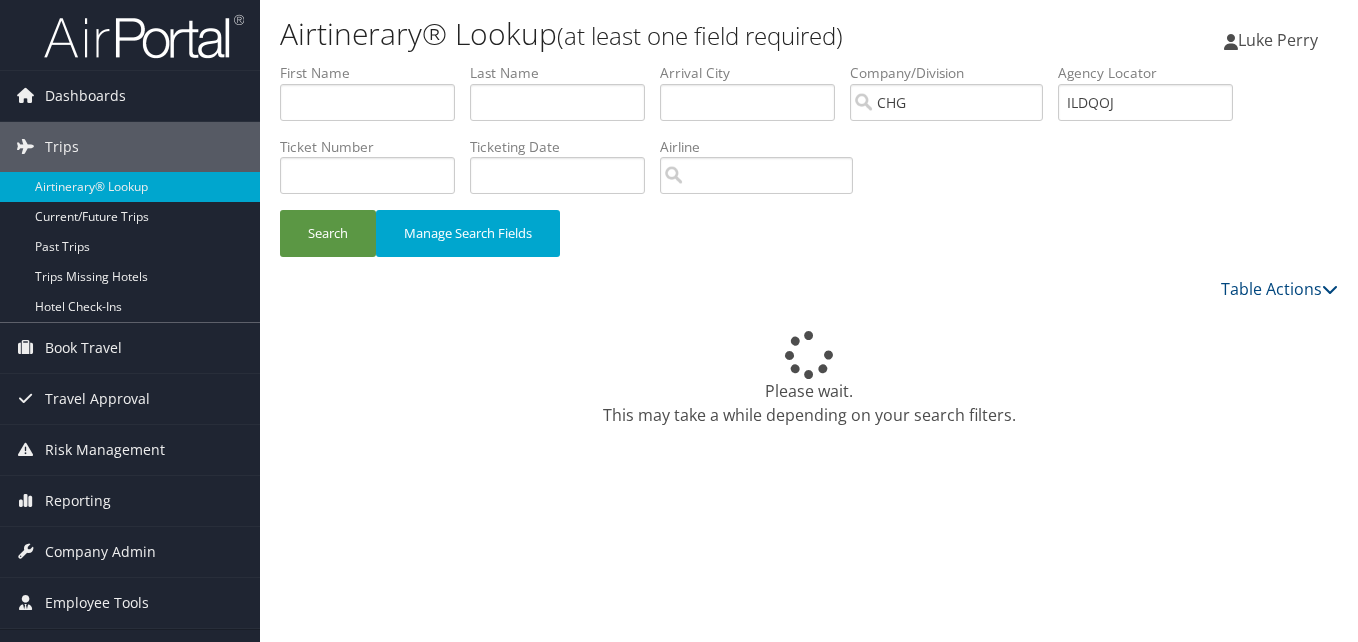 scroll, scrollTop: 0, scrollLeft: 0, axis: both 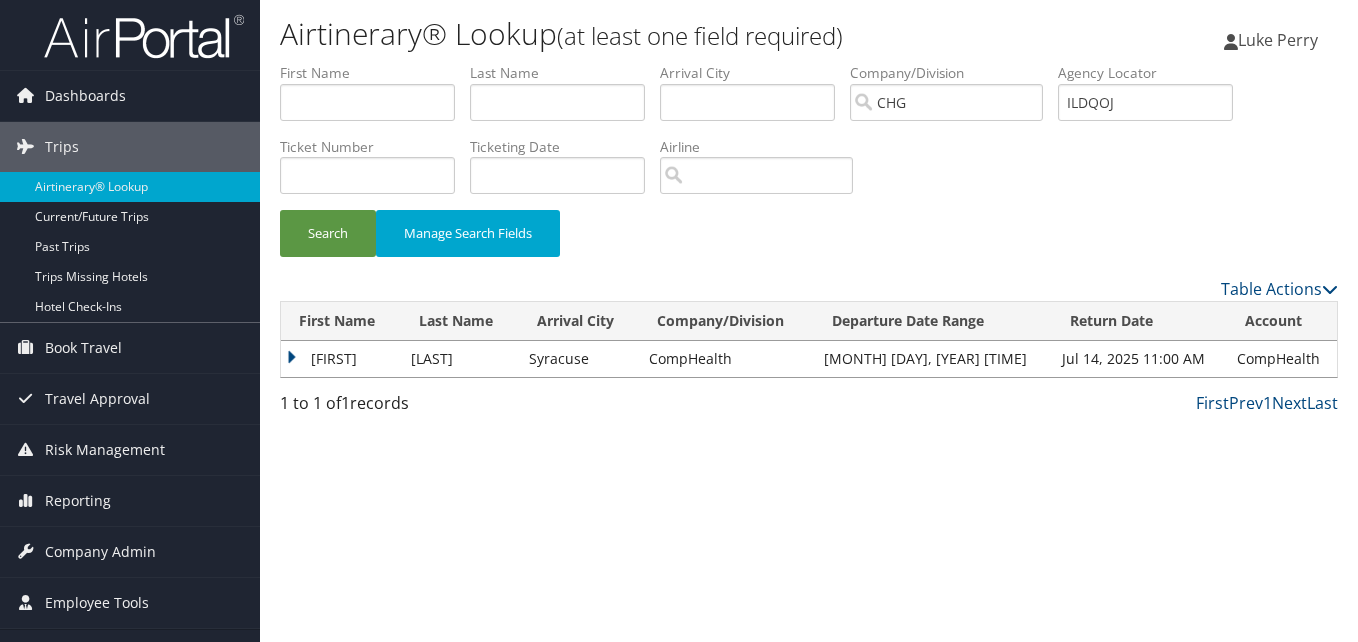 click on "Adrien" at bounding box center (341, 359) 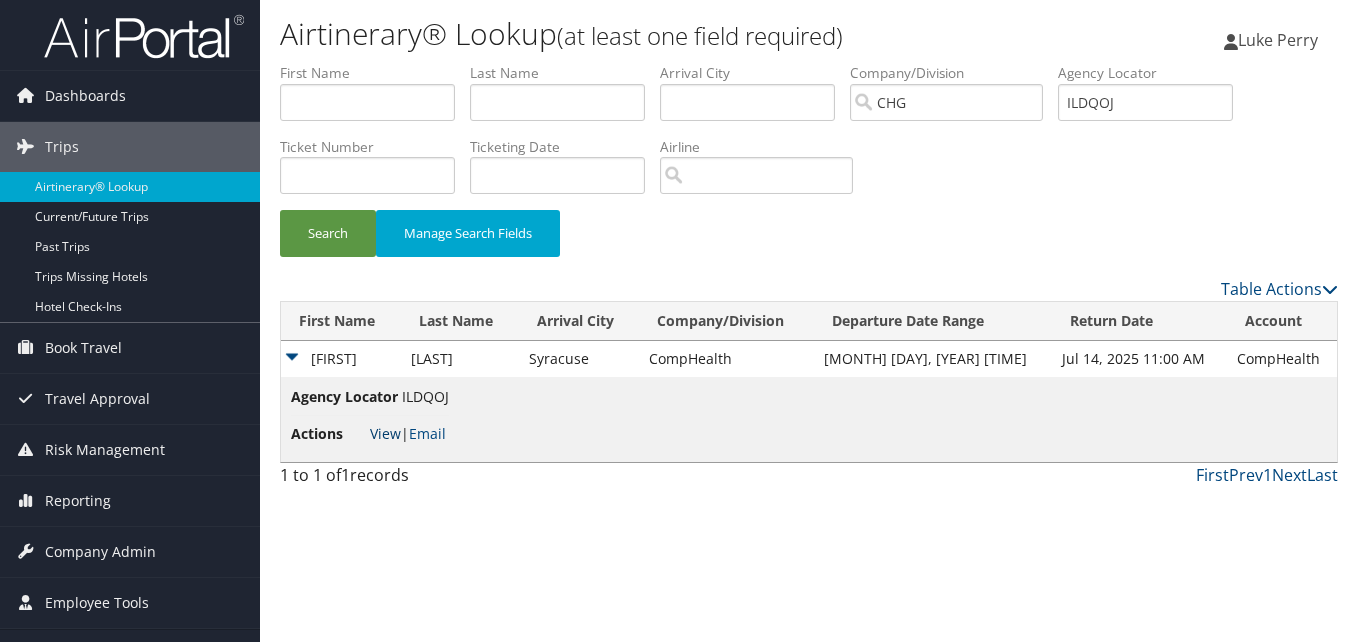 click on "View" at bounding box center [385, 433] 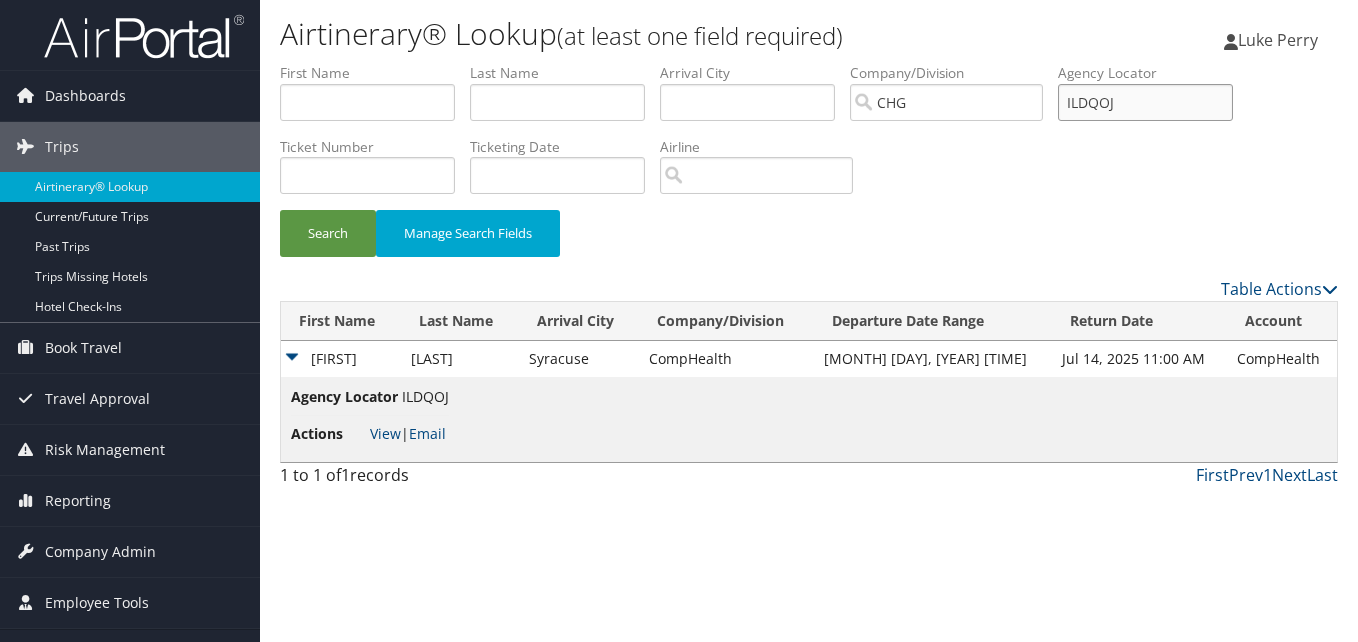 drag, startPoint x: 1165, startPoint y: 110, endPoint x: 982, endPoint y: 108, distance: 183.01093 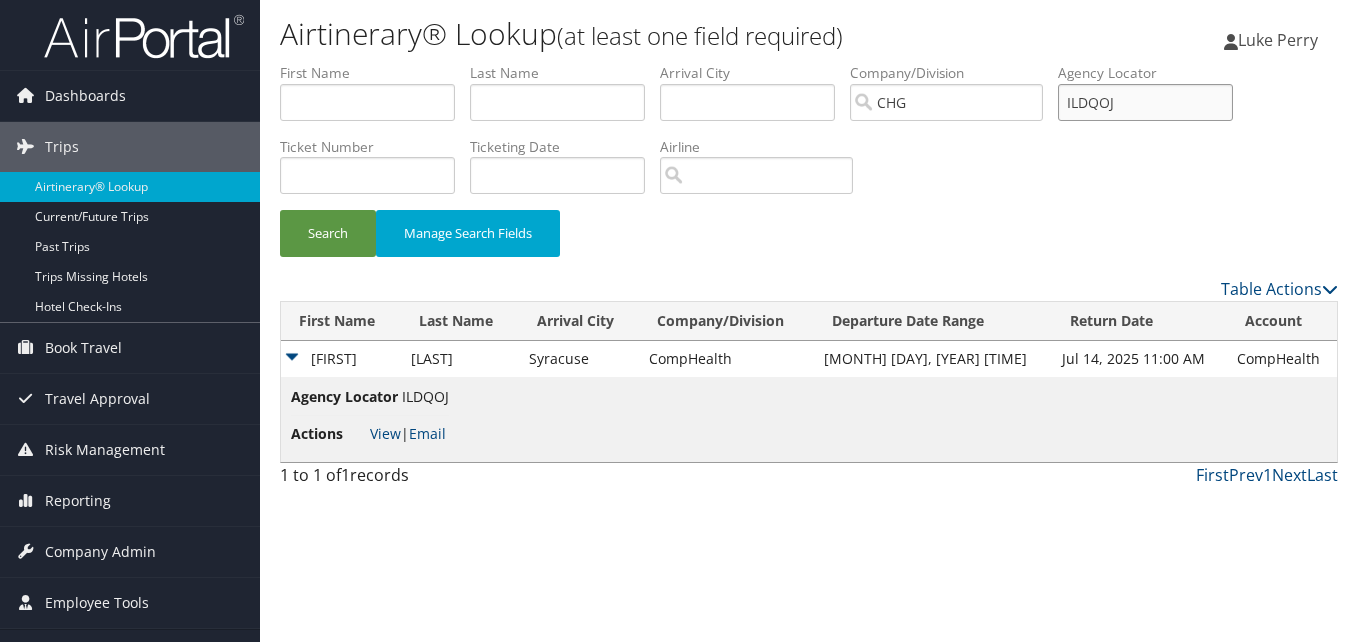 click on "First Name Last Name Departure City Arrival City Company/Division CHG Airport/City Code Departure Date Range Agency Locator ILDQOJ Ticket Number Ticketing Date Invoice Number Flight Number Agent Name Air Confirmation Hotel Confirmation Credit Card - Last 4 Digits Airline Car Rental Chain Hotel Chain Rail Vendor Authorization Billable Client Code Cost Center Department Explanation Manager ID Project Purpose Region Traveler ID" at bounding box center [809, 63] 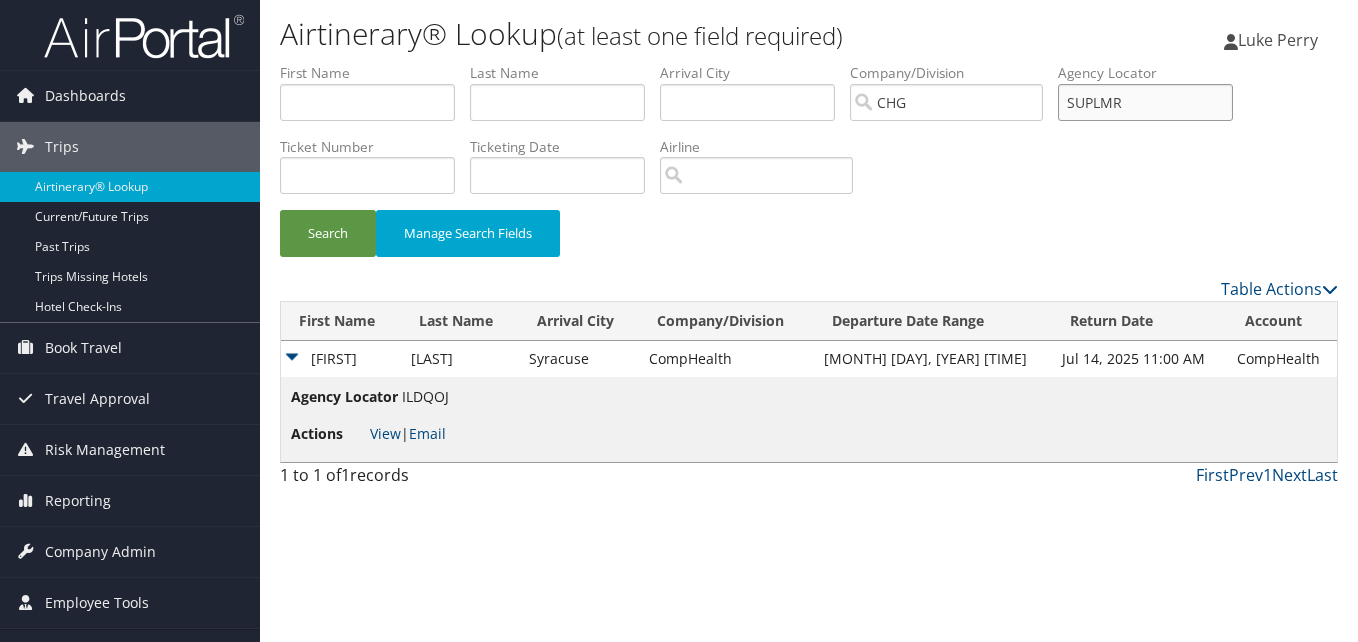 click on "Search" at bounding box center (328, 233) 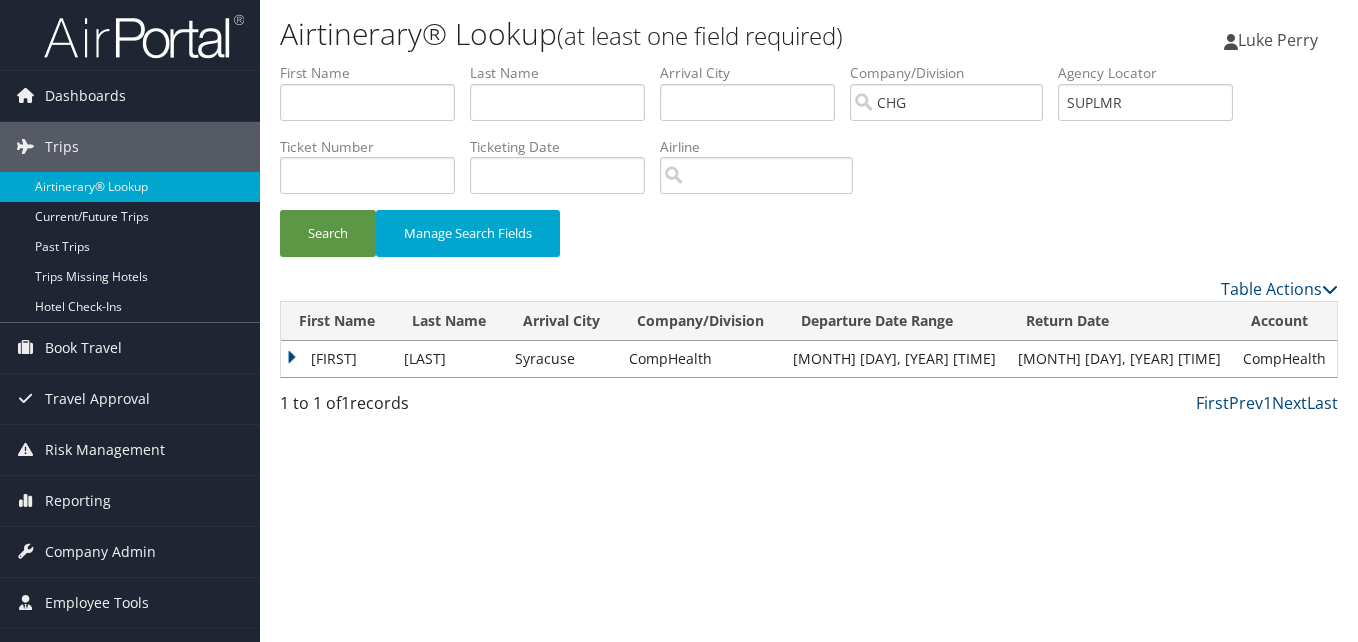click on "Leoncio" at bounding box center [337, 359] 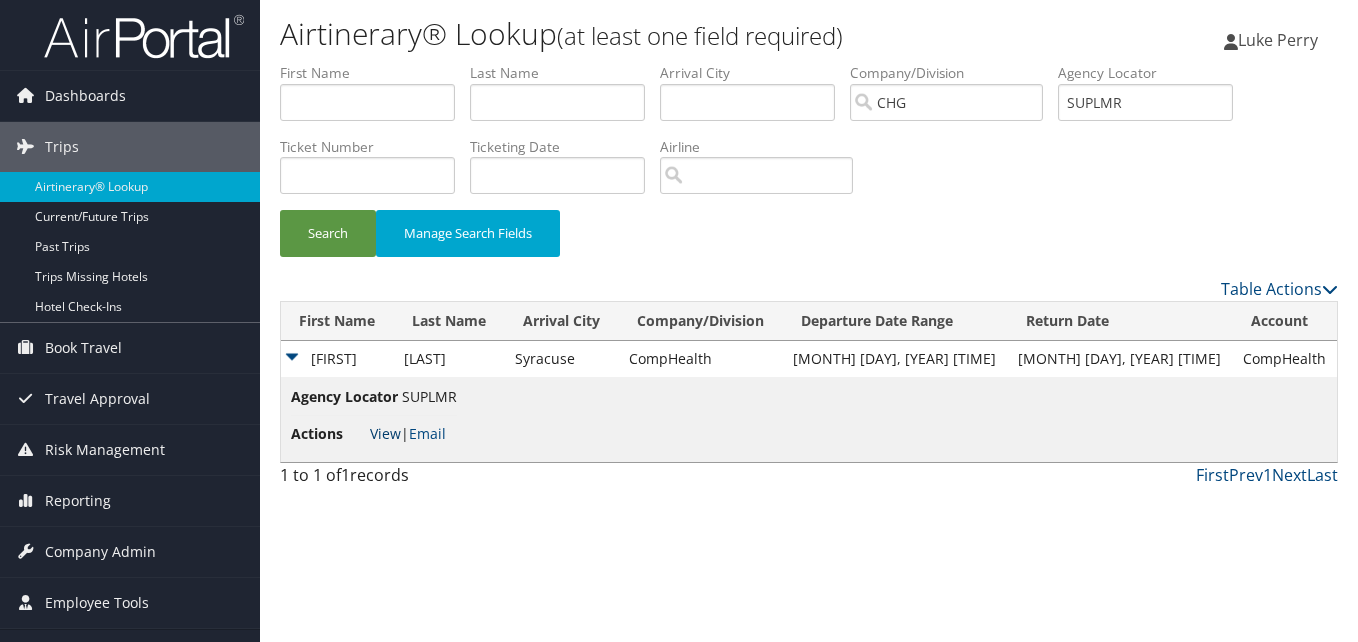 click on "View" at bounding box center (385, 433) 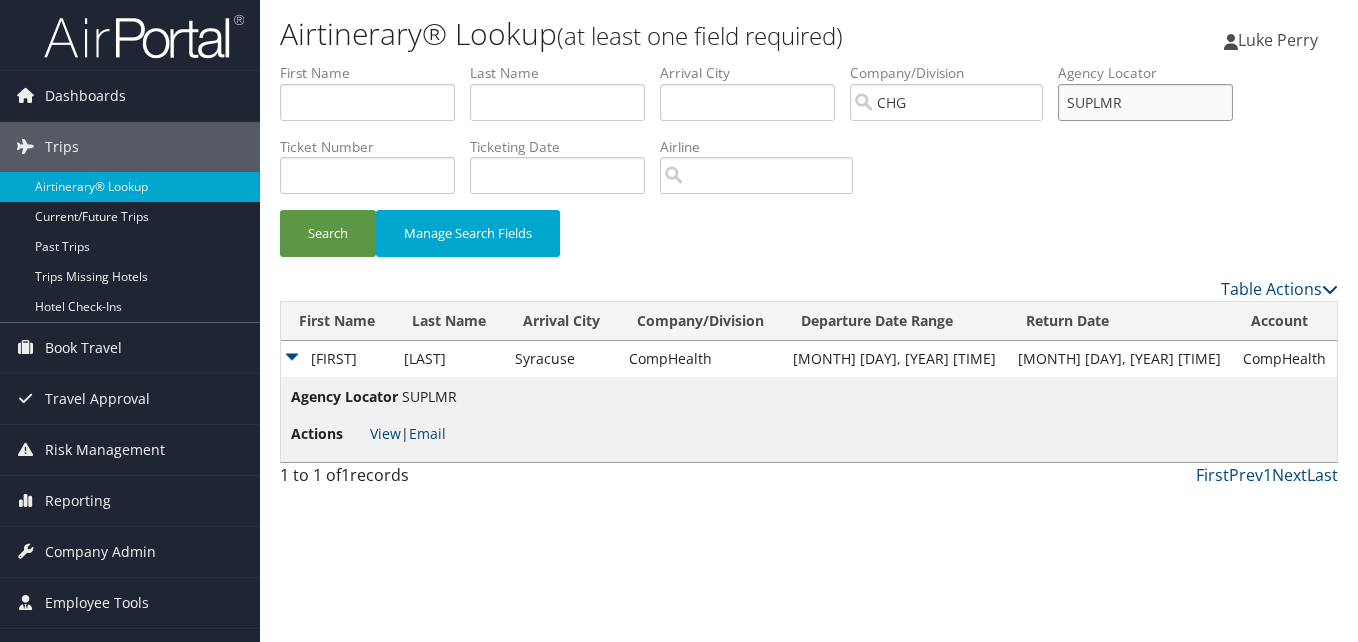 drag, startPoint x: 1185, startPoint y: 105, endPoint x: 1046, endPoint y: 108, distance: 139.03236 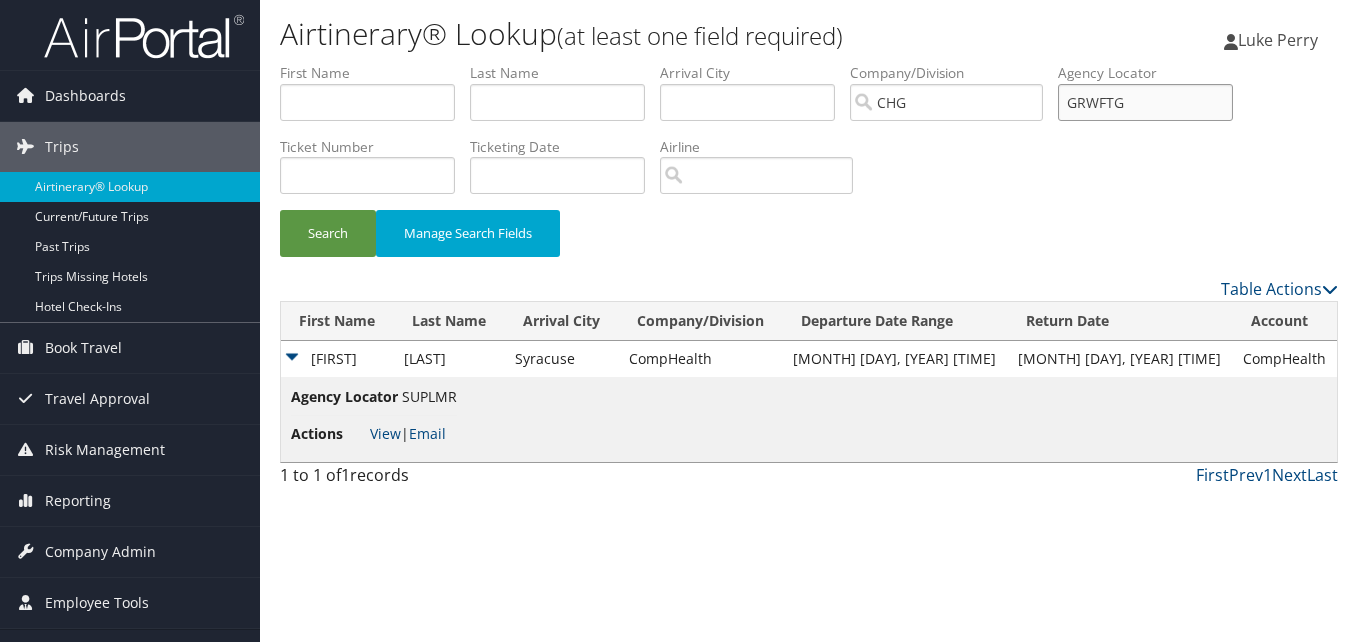 click on "Search" at bounding box center (328, 233) 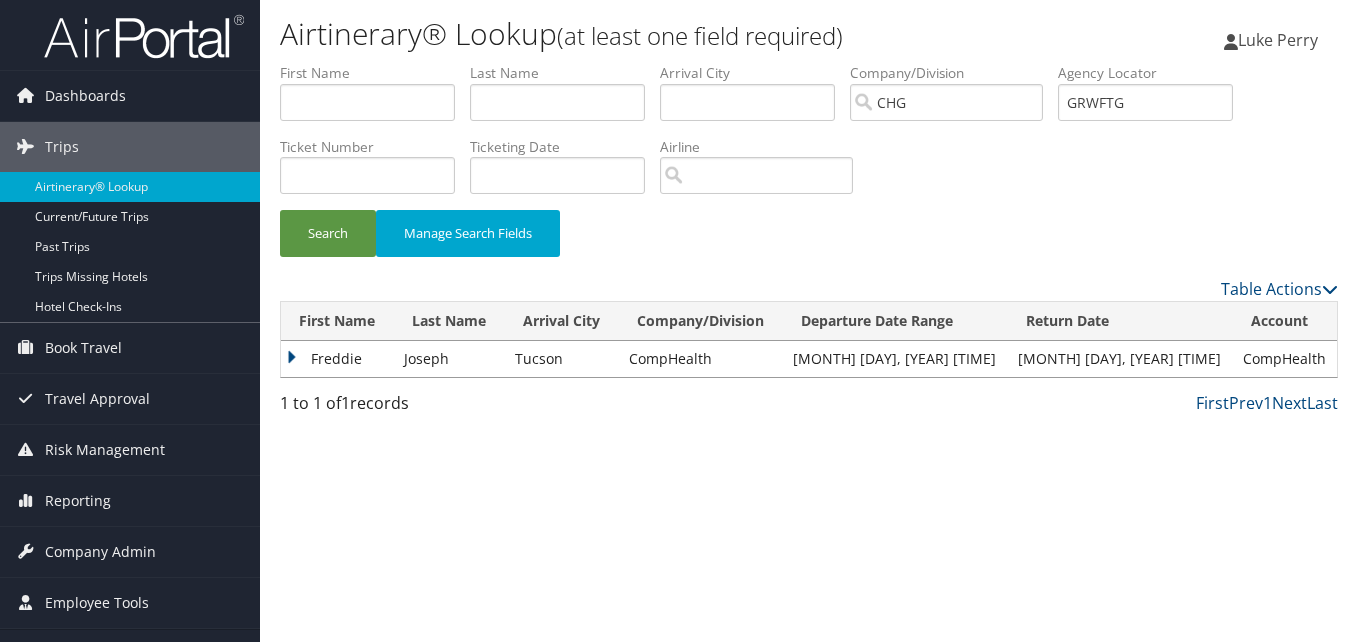 click on "Freddie" at bounding box center [337, 359] 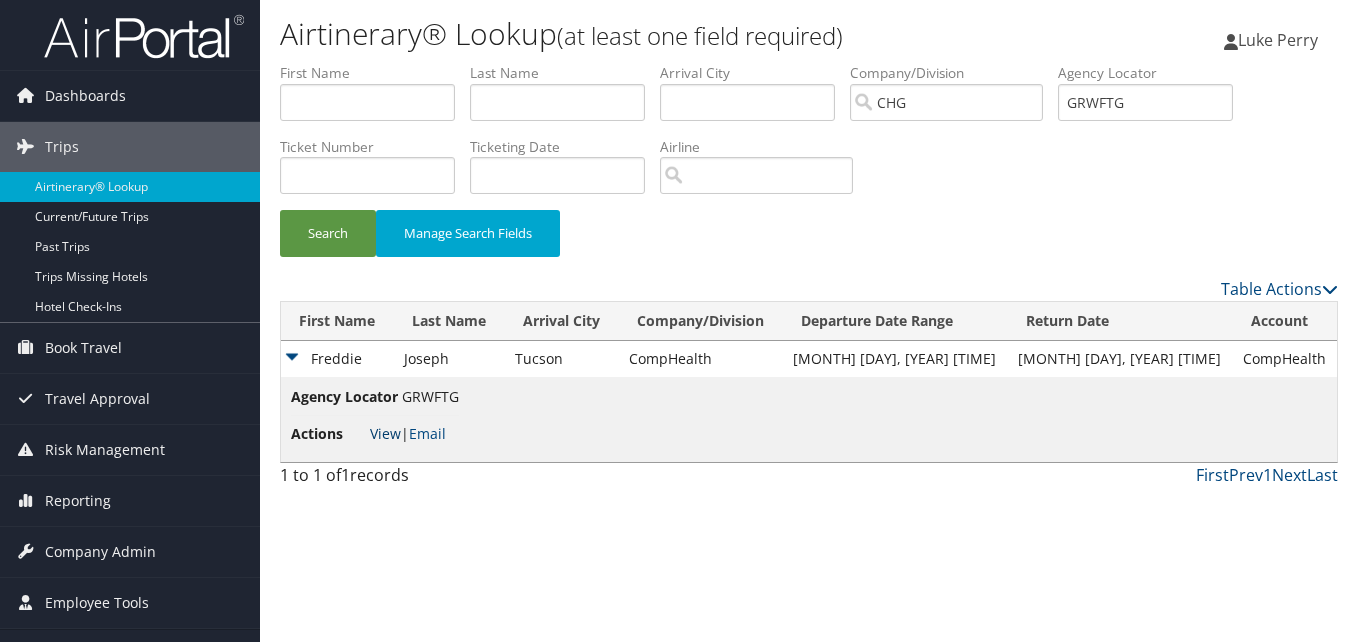 click on "View" at bounding box center [385, 433] 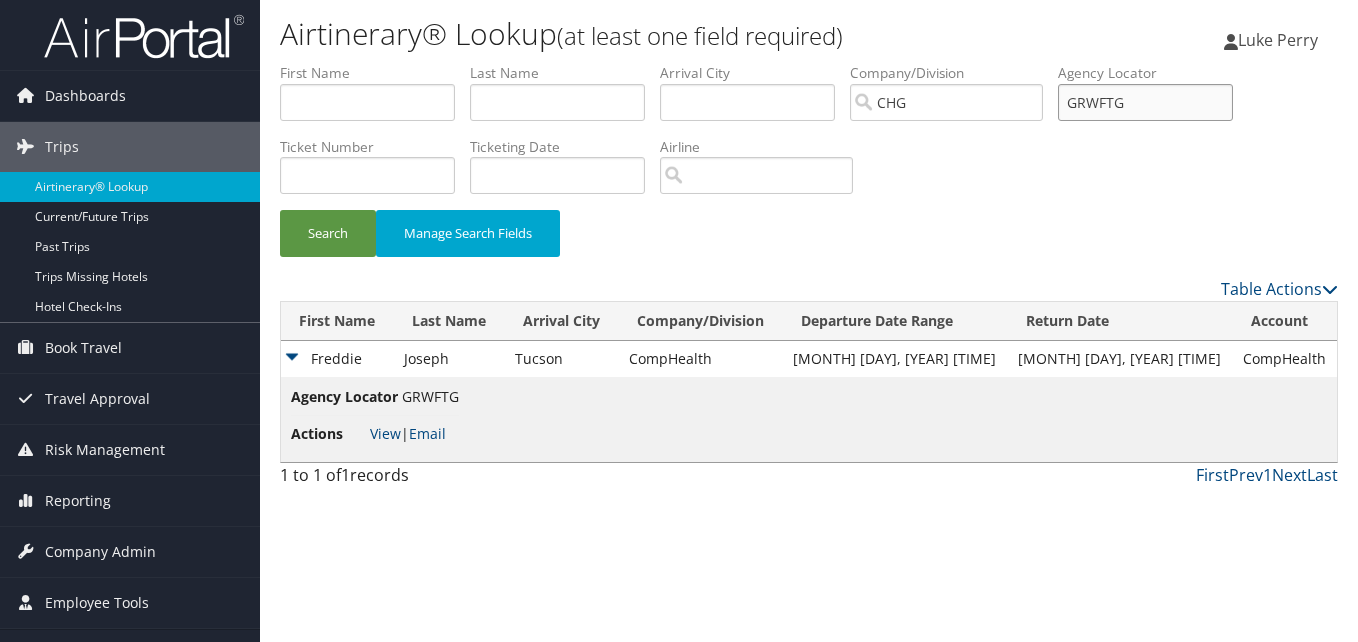 drag, startPoint x: 1178, startPoint y: 110, endPoint x: 994, endPoint y: 122, distance: 184.39088 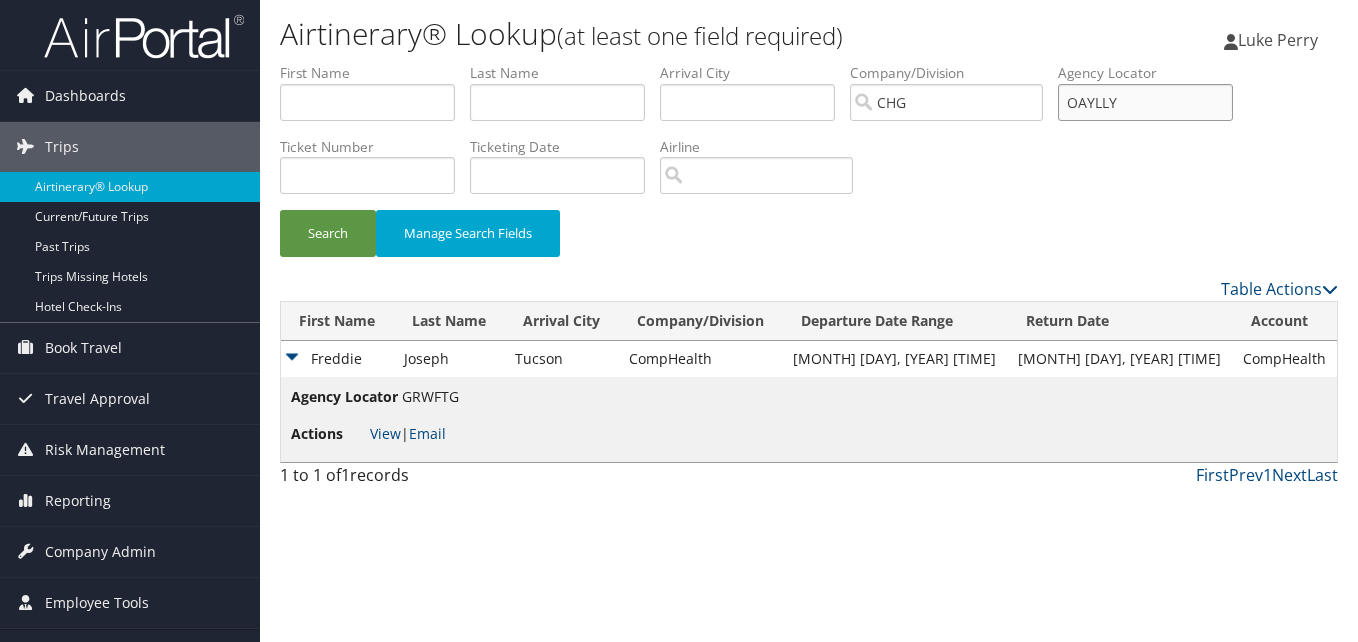 click on "Search" at bounding box center [328, 233] 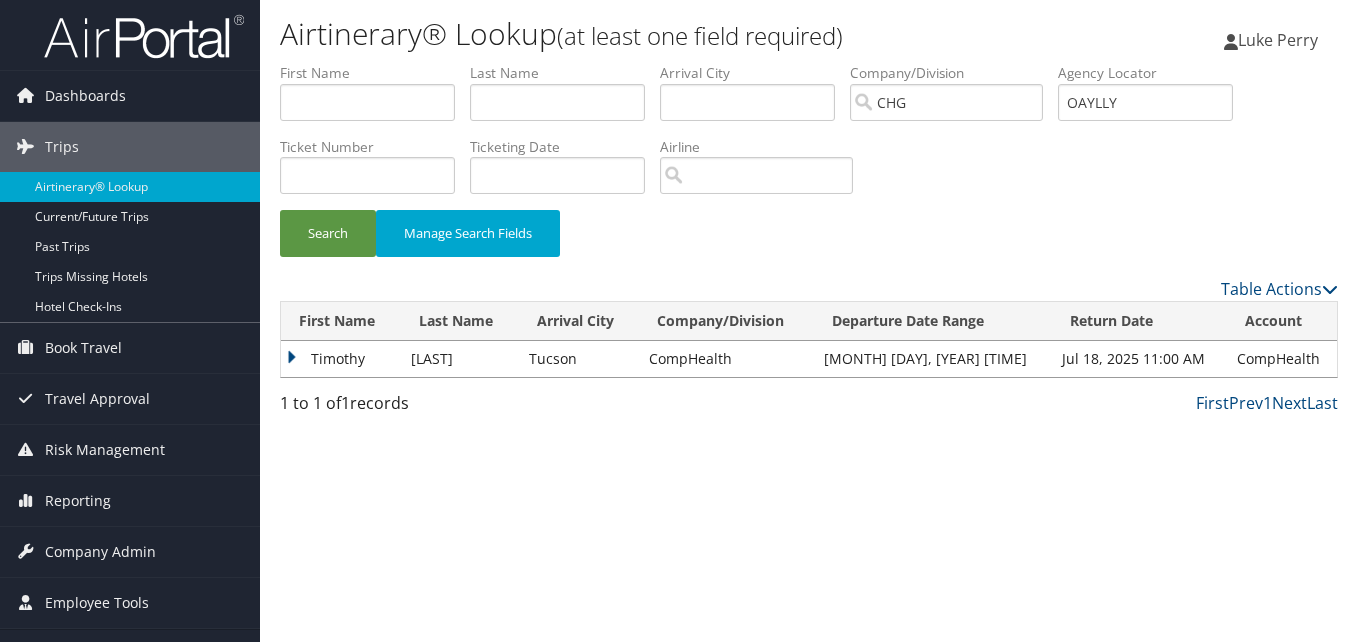 click on "Timothy" at bounding box center (341, 359) 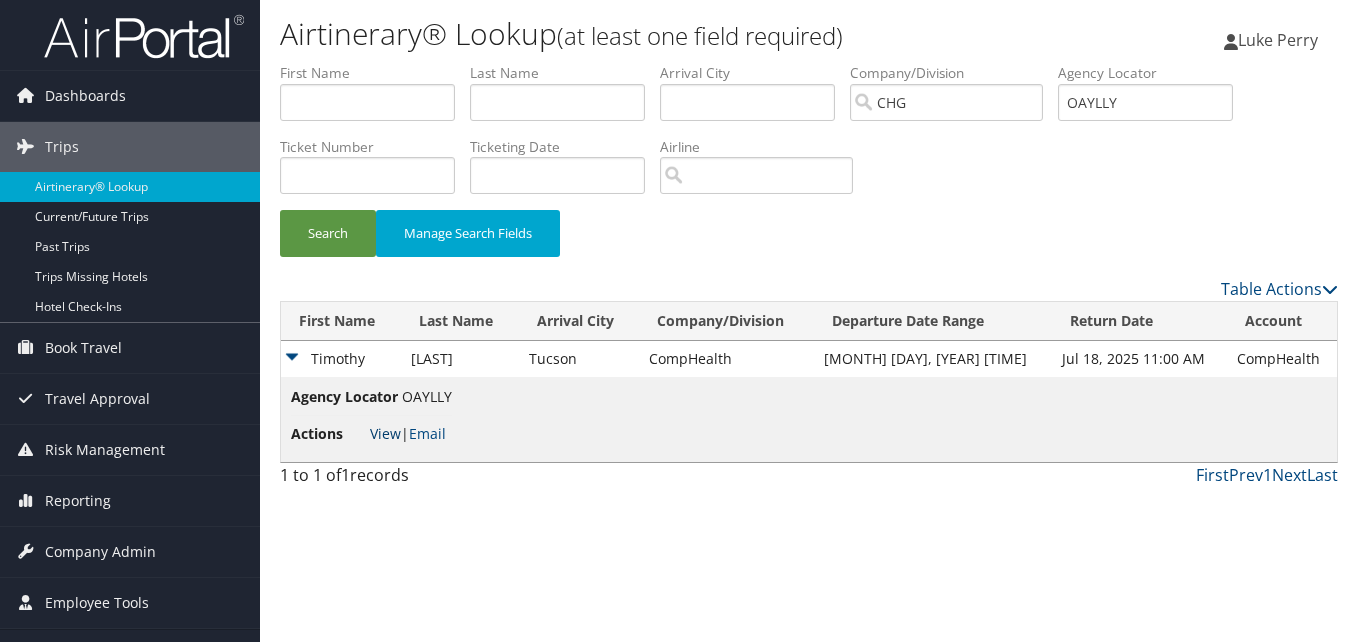 click on "View" at bounding box center (385, 433) 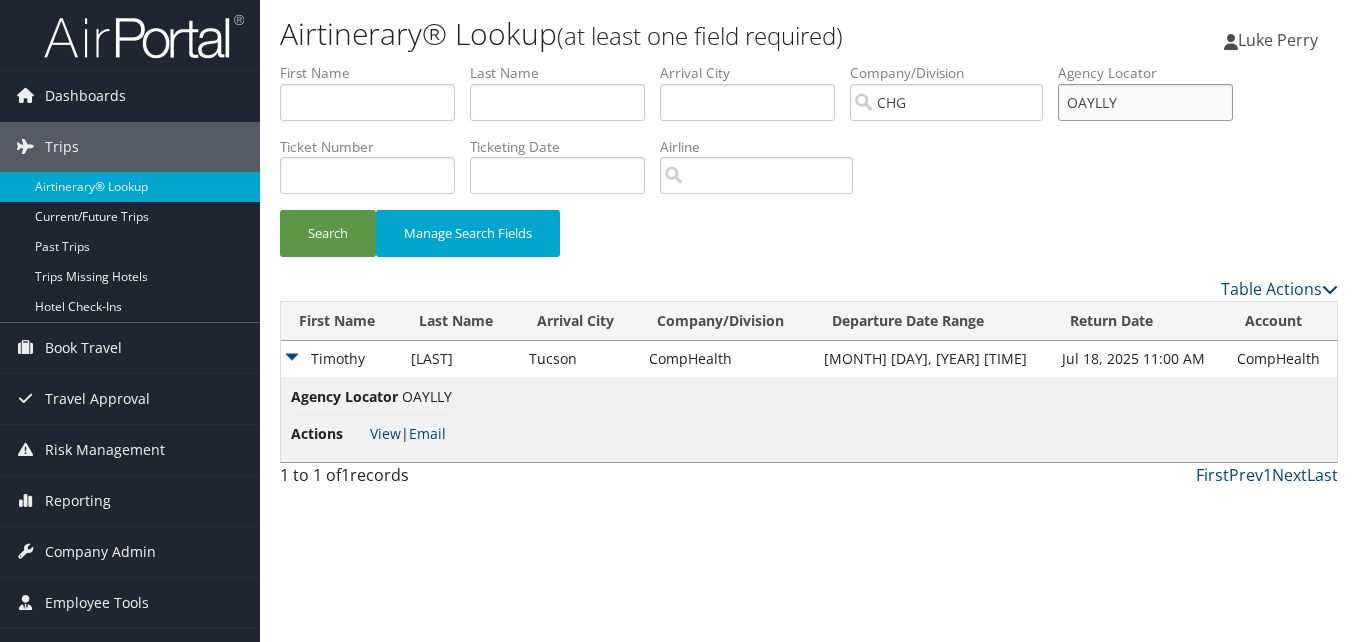 drag, startPoint x: 1203, startPoint y: 101, endPoint x: 1026, endPoint y: 106, distance: 177.0706 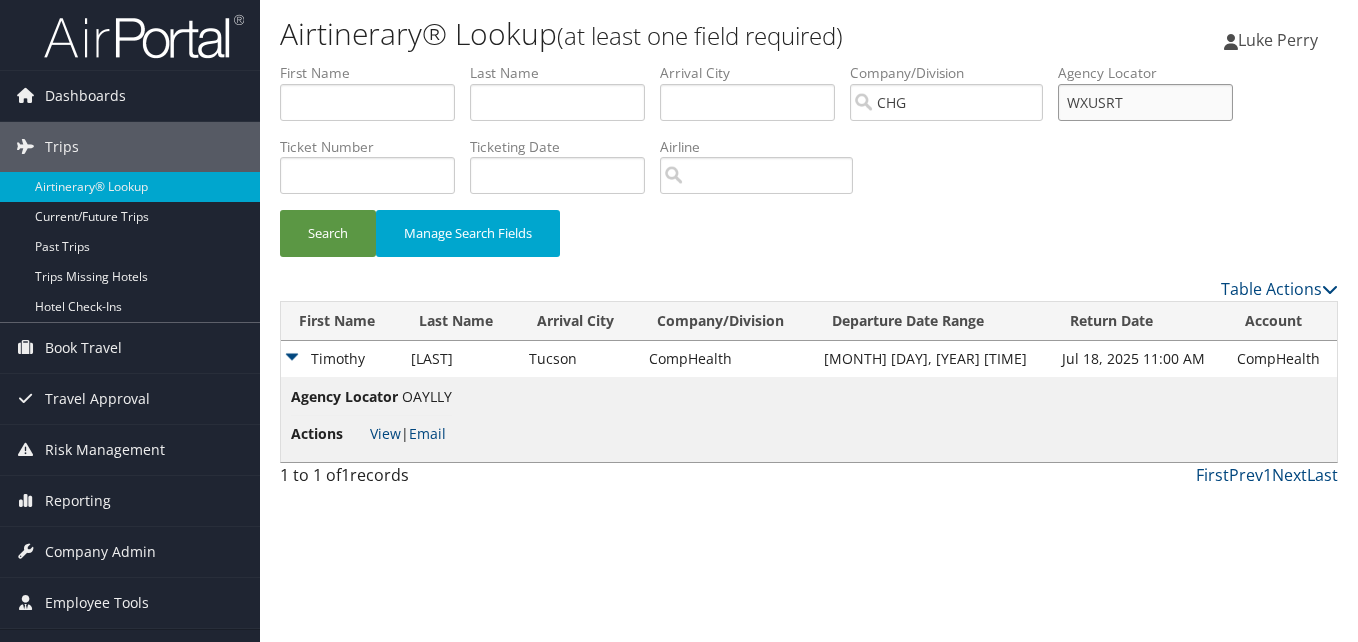 click on "Search" at bounding box center [328, 233] 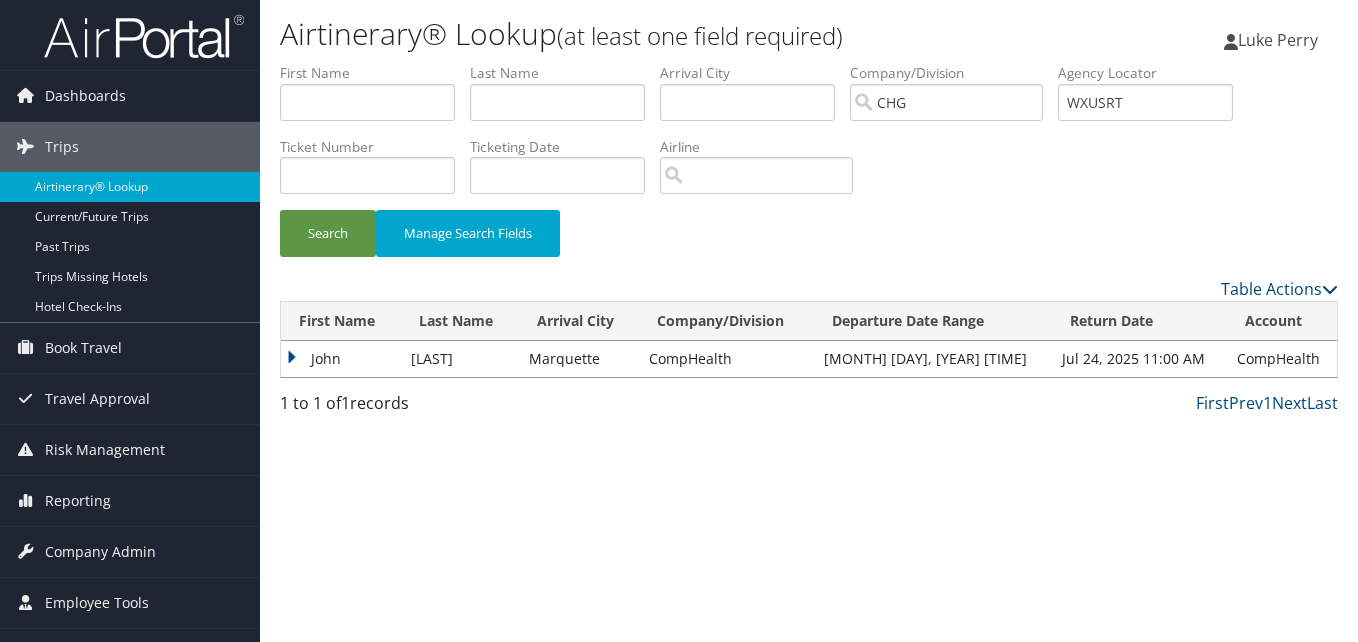 click on "John" at bounding box center (341, 359) 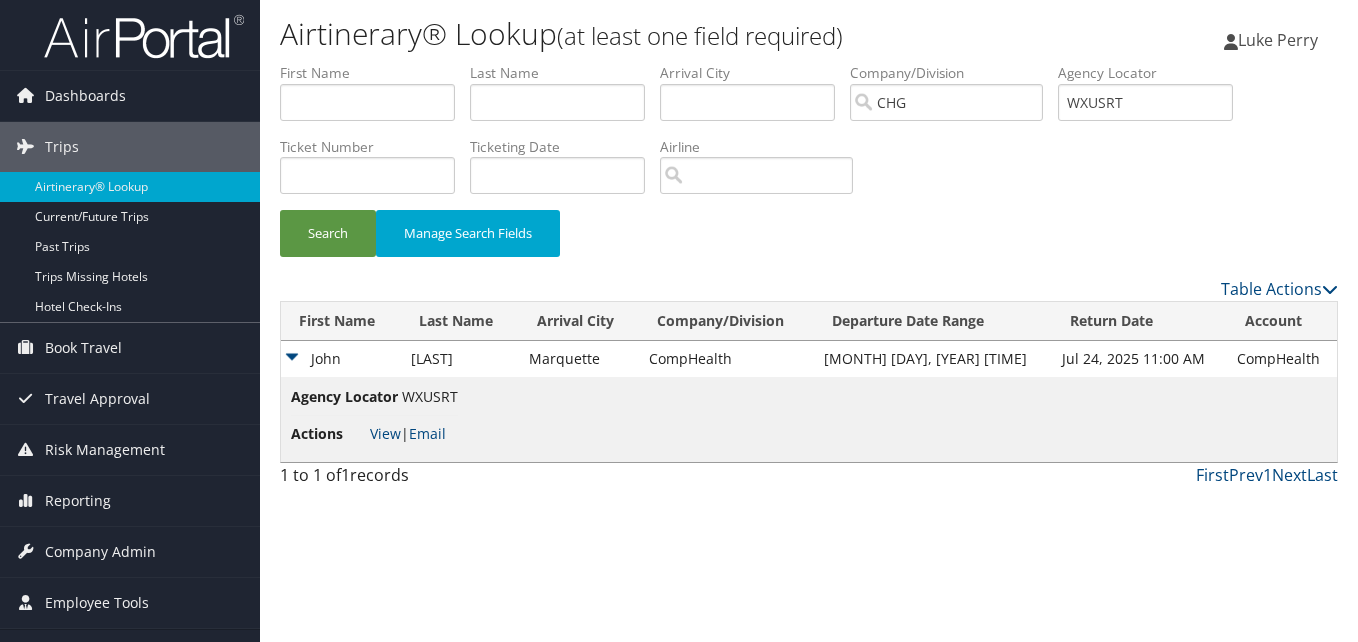 click on "Actions   View  |  Email" at bounding box center (374, 434) 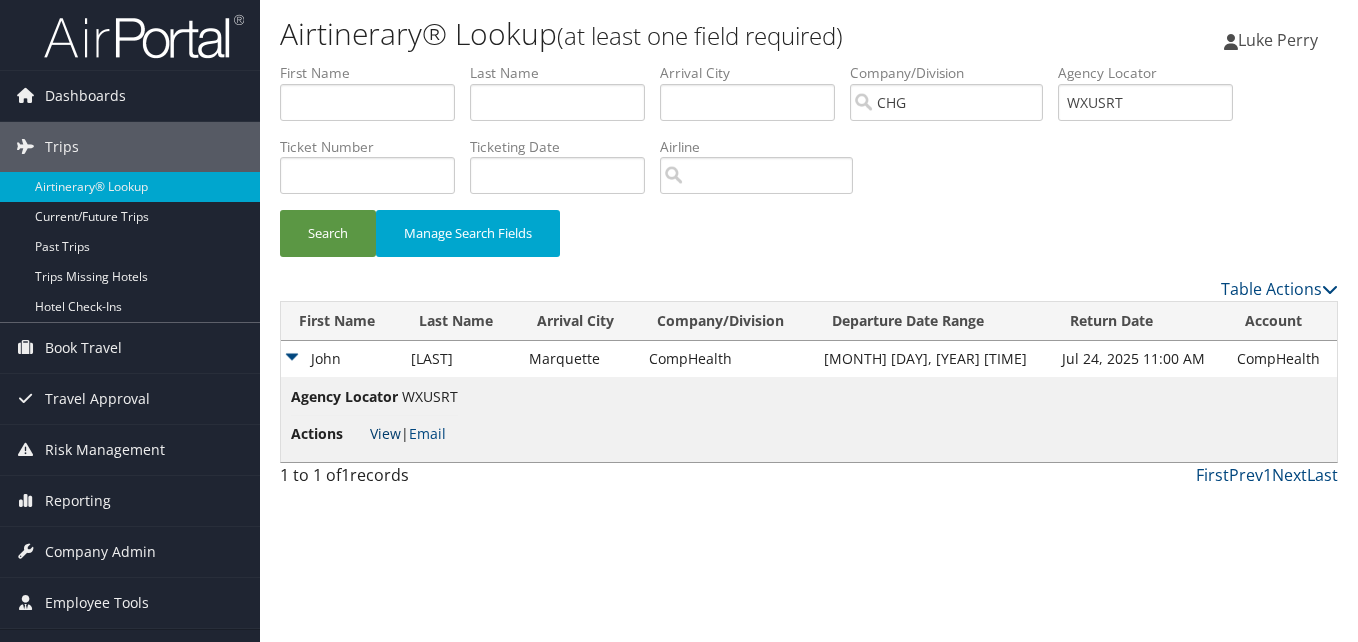 click on "View" at bounding box center (385, 433) 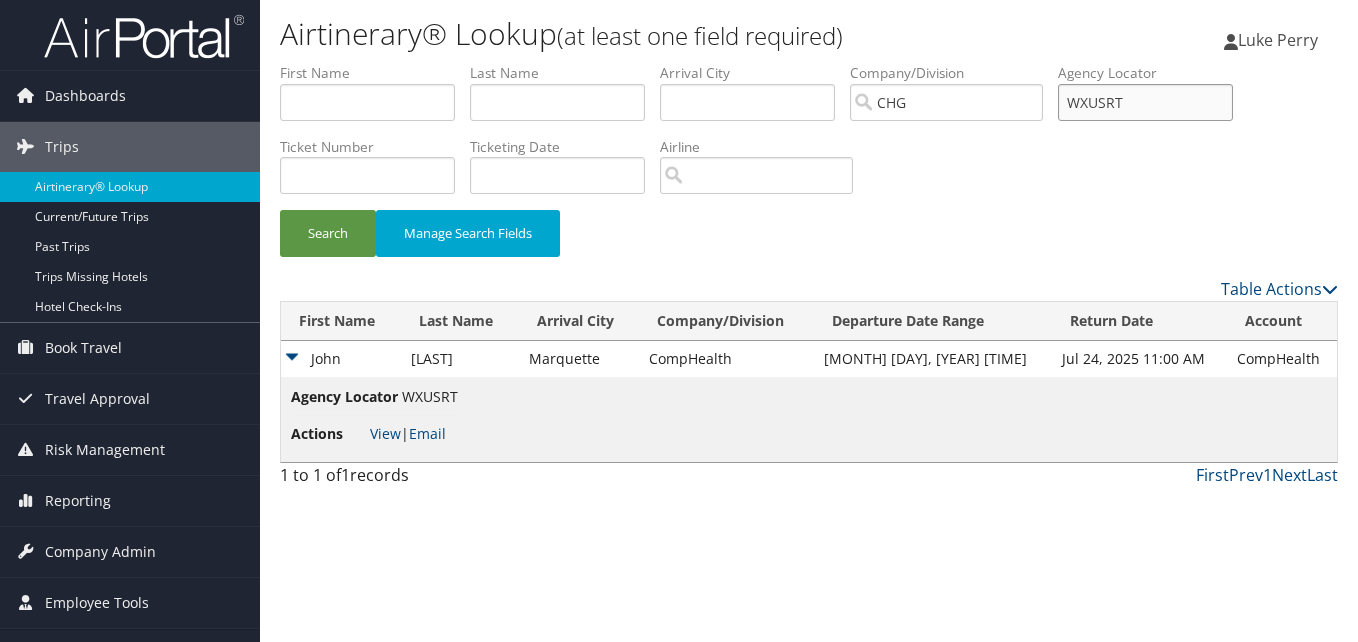 drag, startPoint x: 1173, startPoint y: 106, endPoint x: 1006, endPoint y: 117, distance: 167.36188 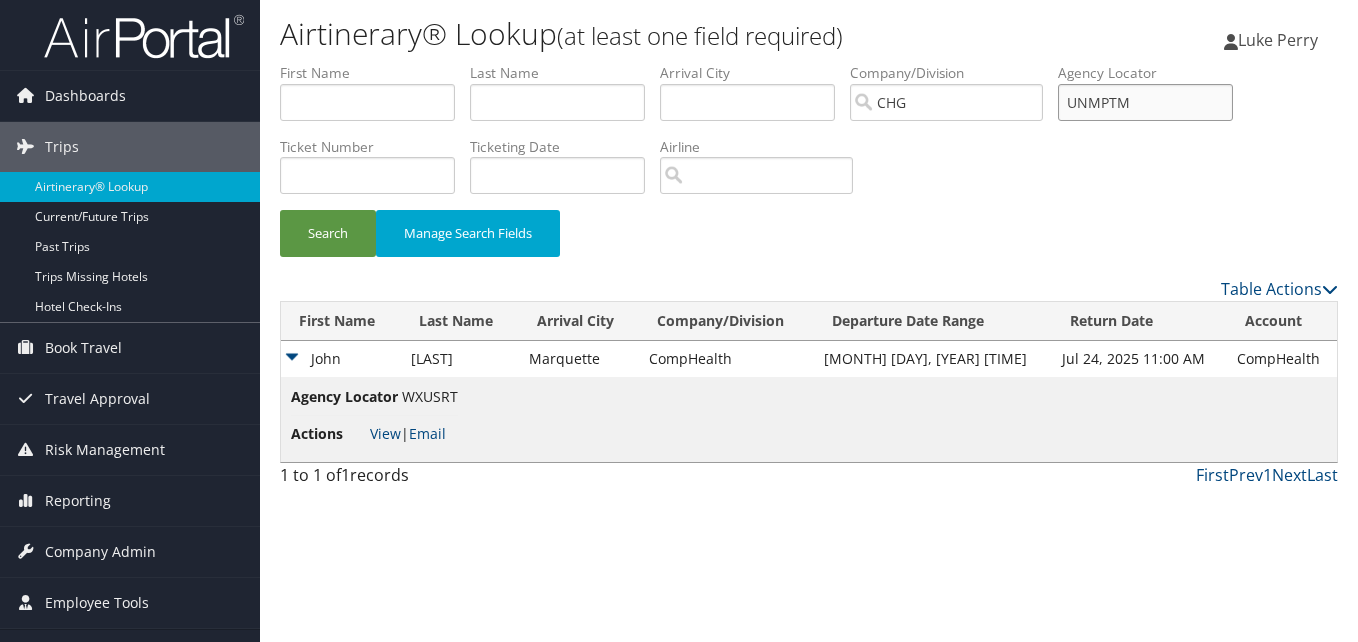 type on "UNMPTM" 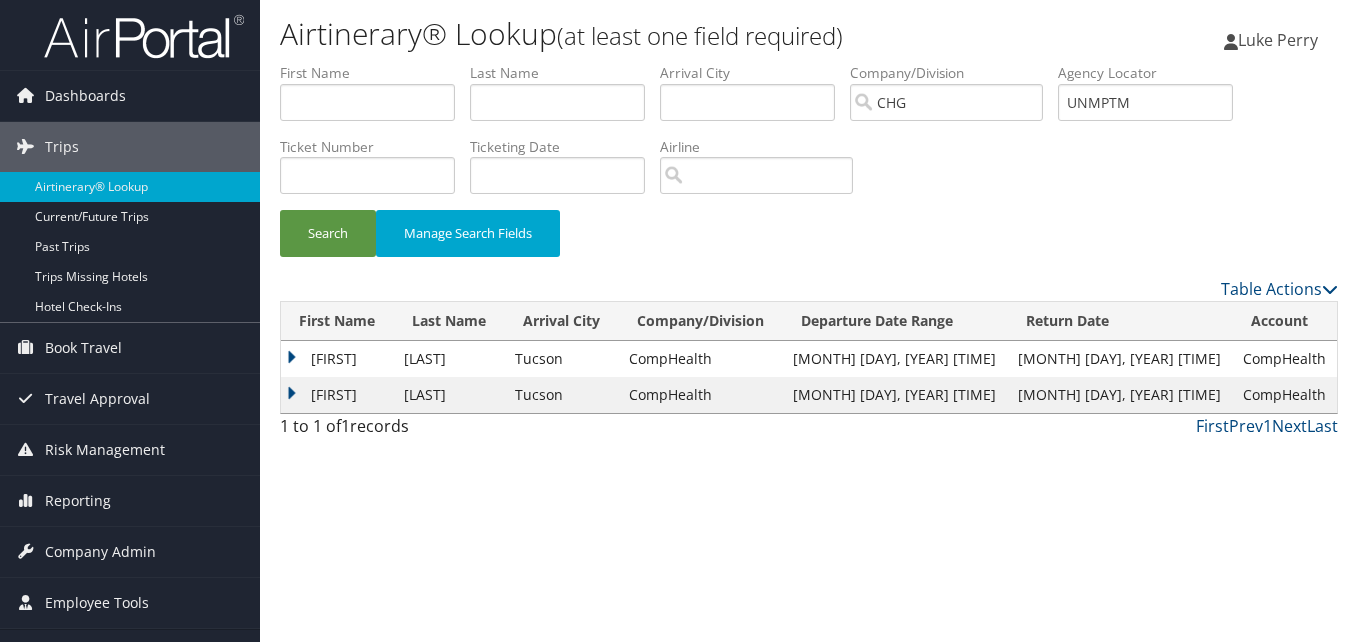 click on "Samer" at bounding box center [337, 359] 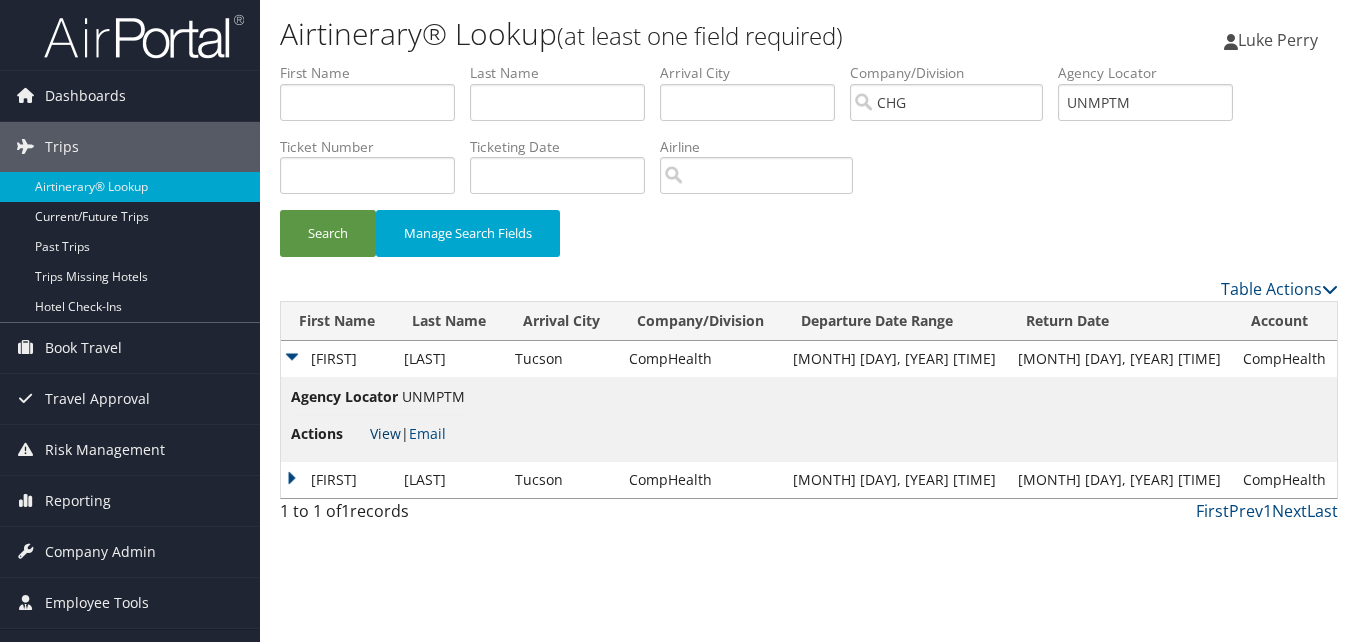 click on "View" at bounding box center (385, 433) 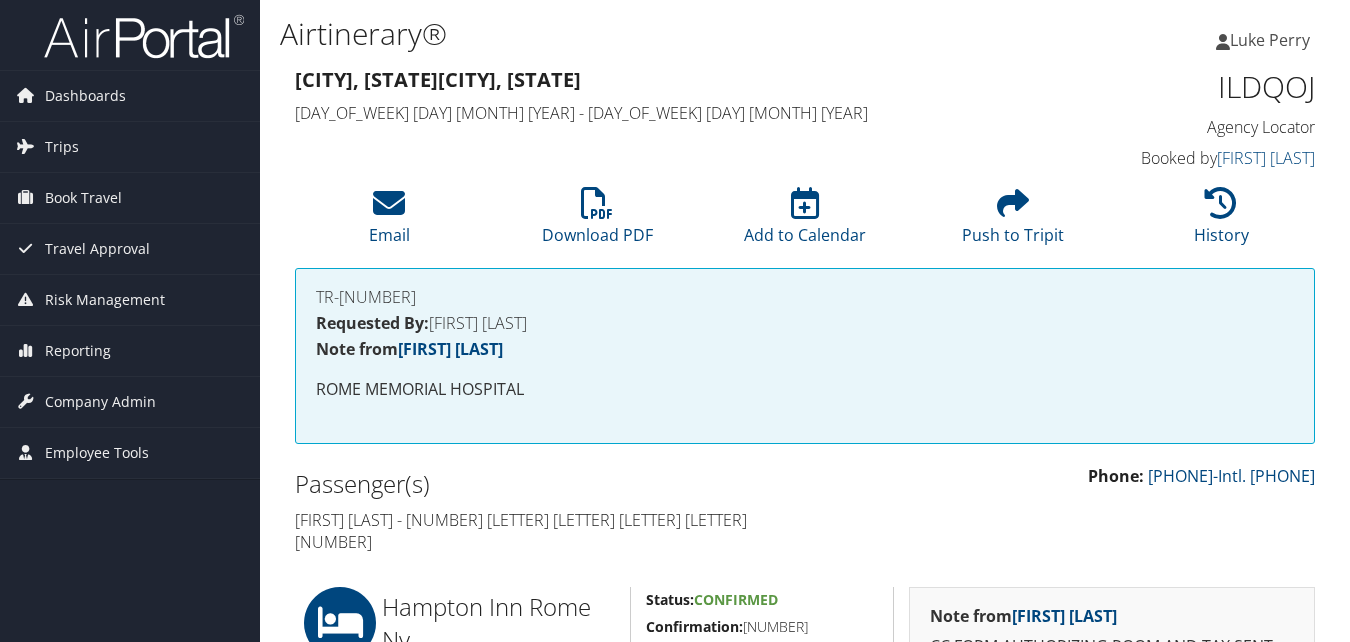 scroll, scrollTop: 400, scrollLeft: 0, axis: vertical 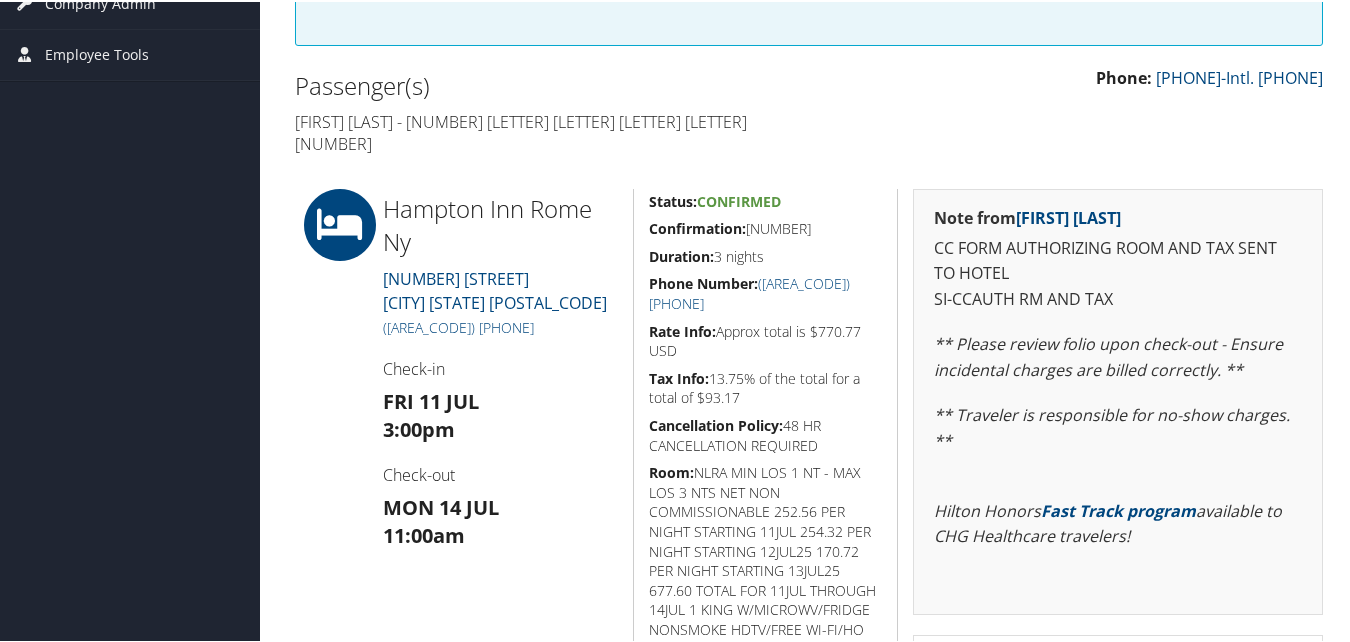 click on "Confirmation:" at bounding box center [697, 226] 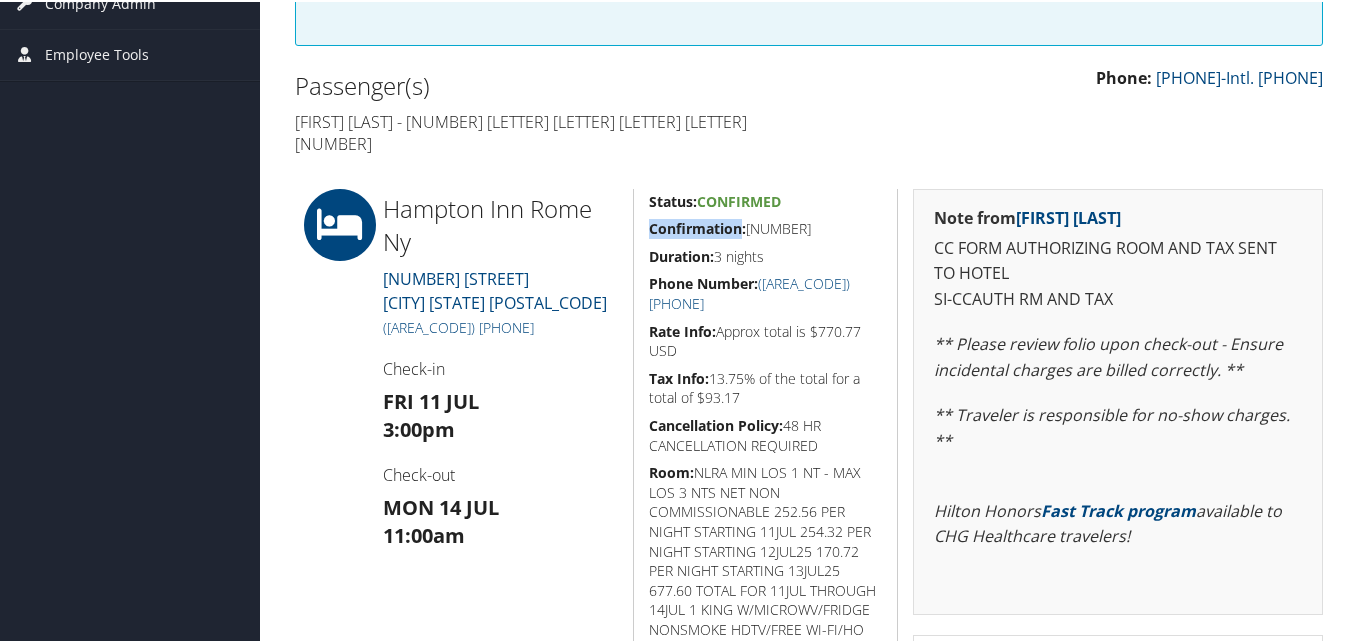 click on "Confirmation:" at bounding box center (697, 226) 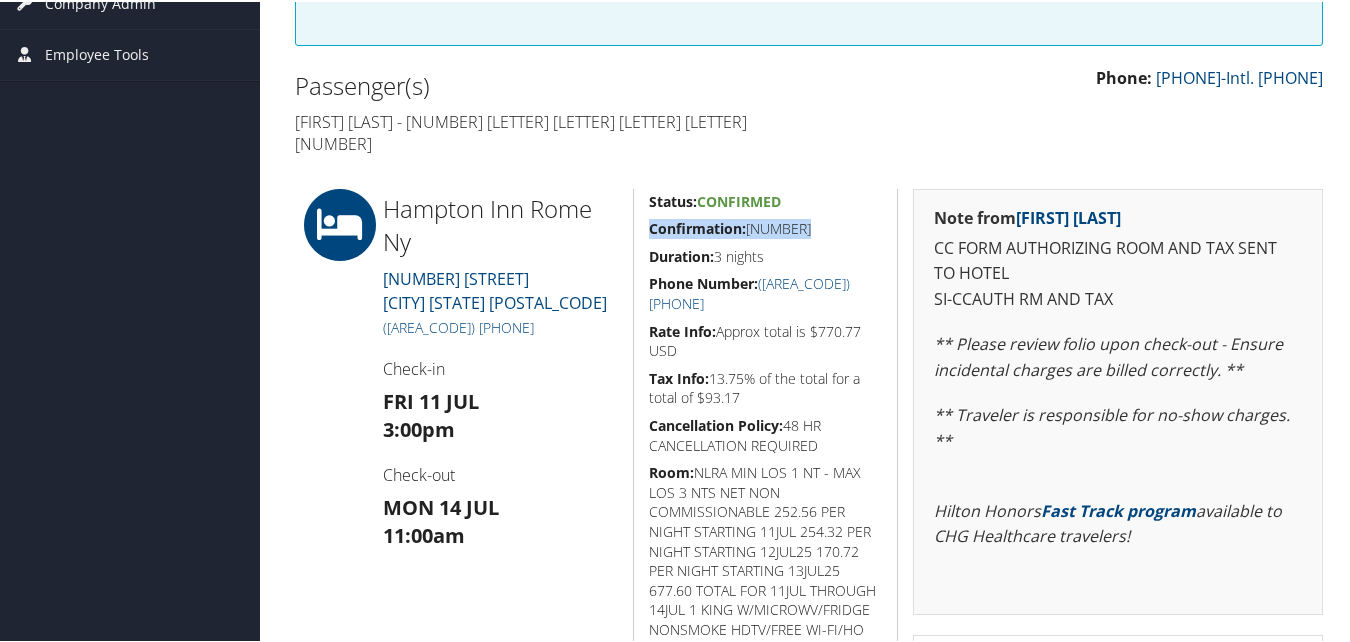 click on "Confirmation:" at bounding box center (697, 226) 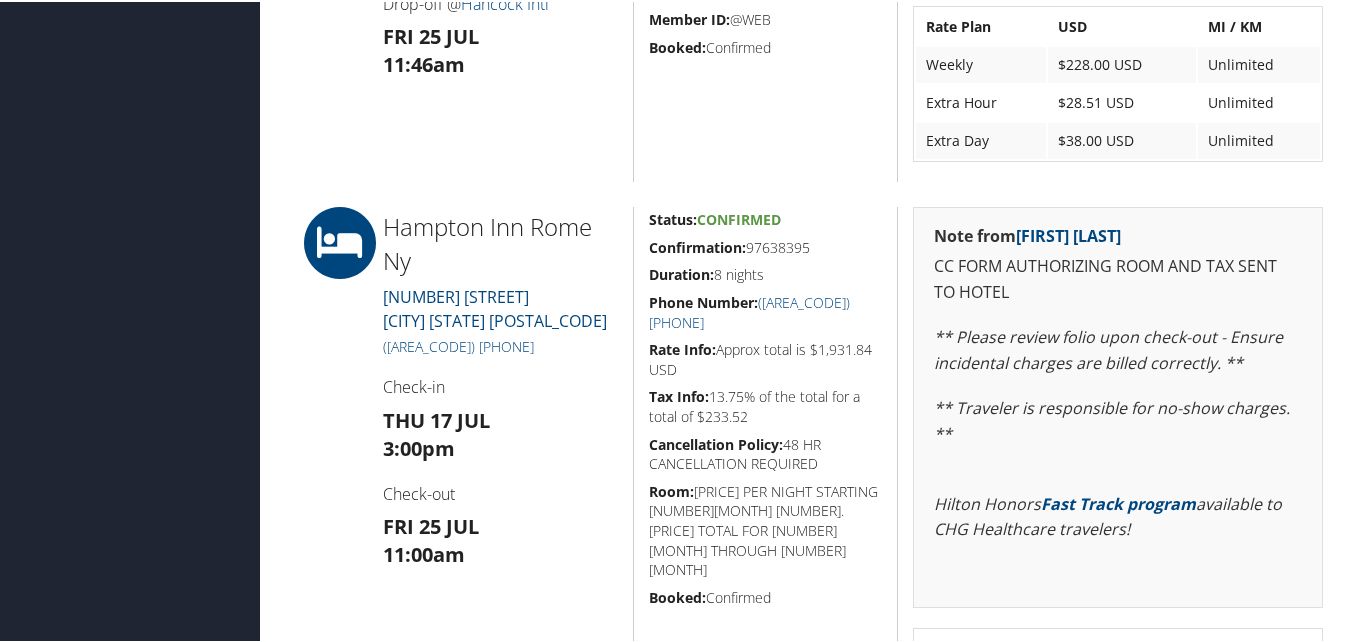 scroll, scrollTop: 1123, scrollLeft: 0, axis: vertical 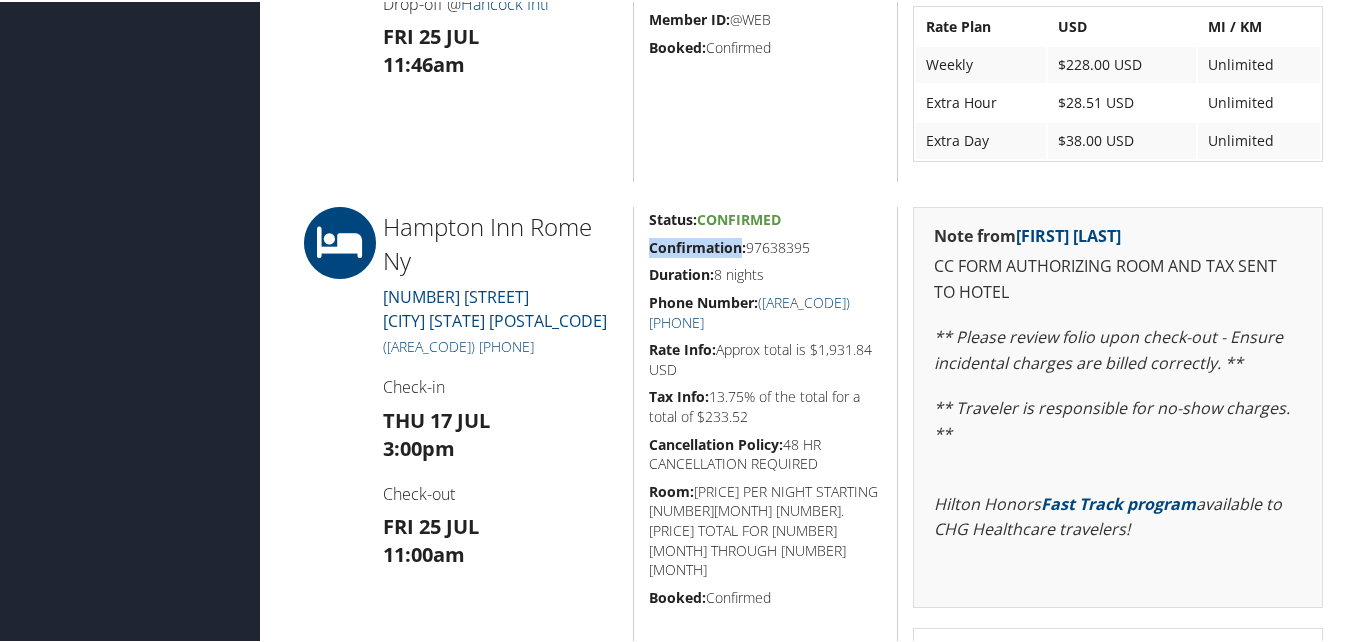 click on "Confirmation:" at bounding box center (697, 245) 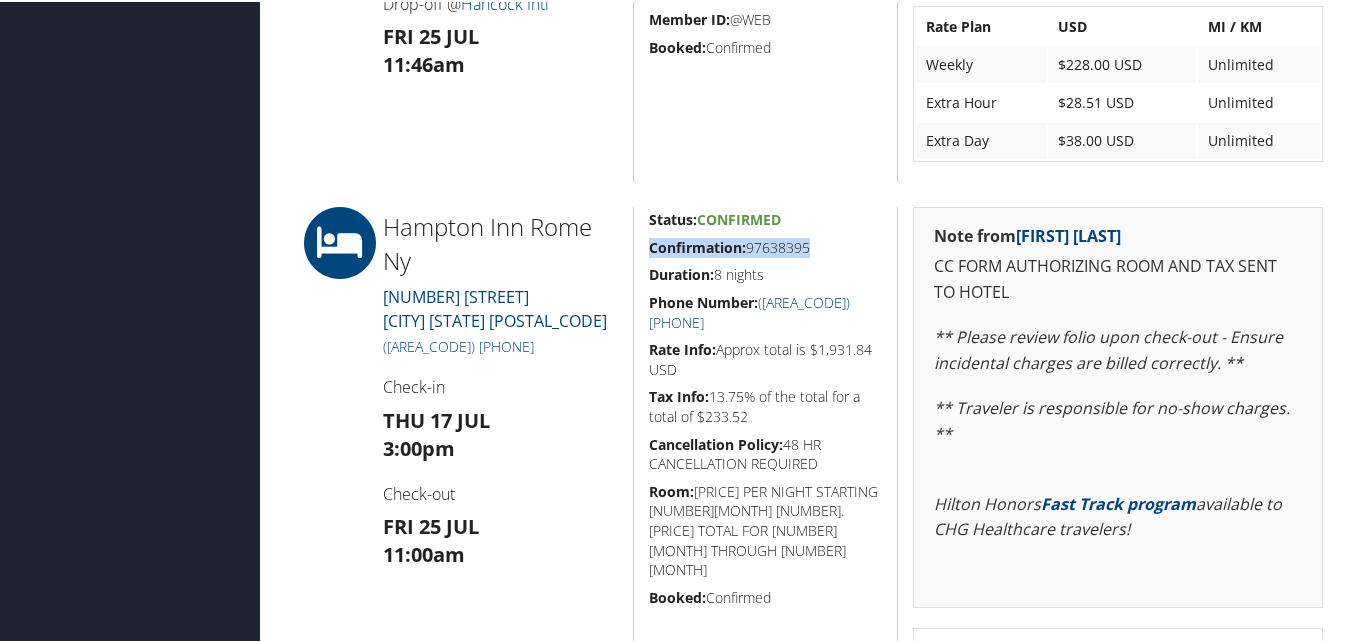 click on "Confirmation:" at bounding box center [697, 245] 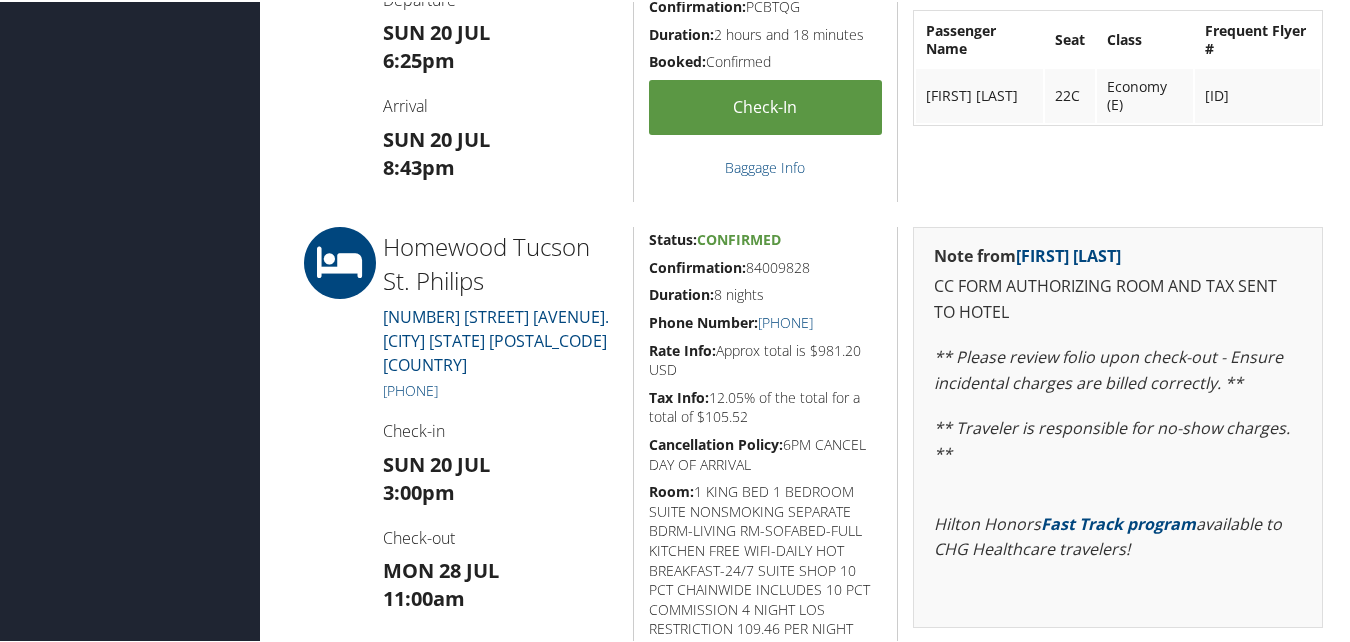 scroll, scrollTop: 1100, scrollLeft: 0, axis: vertical 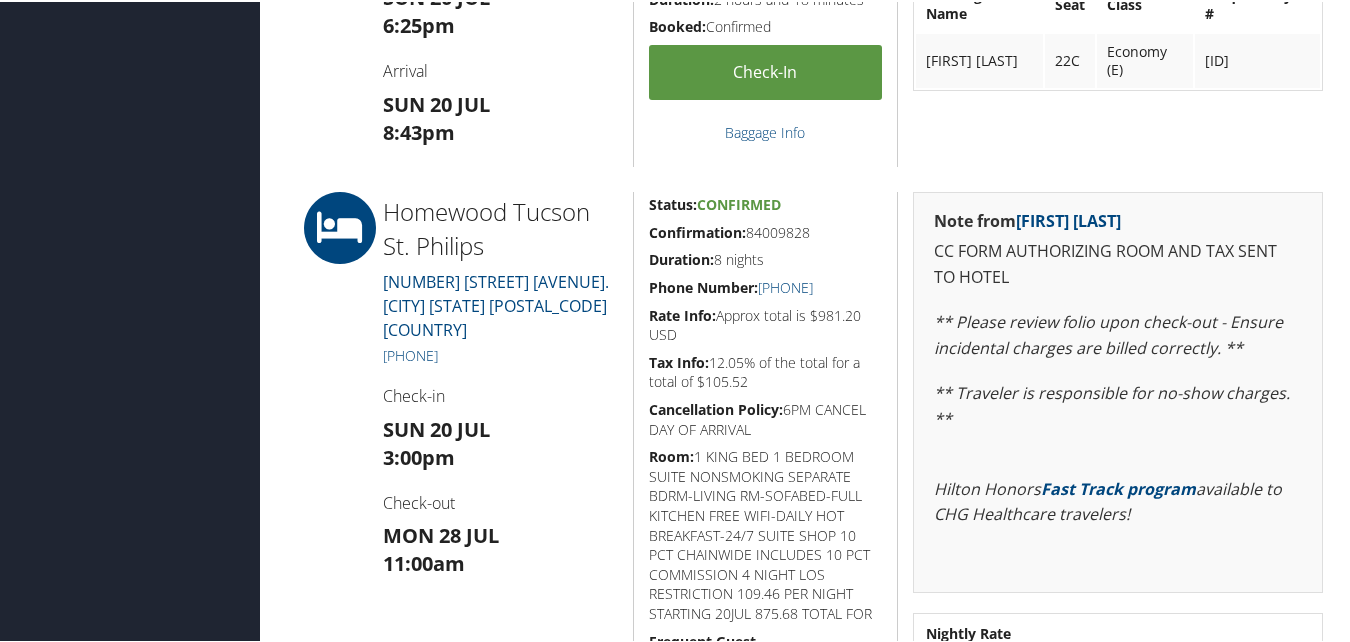 click on "Confirmation:  84009828" at bounding box center [766, 231] 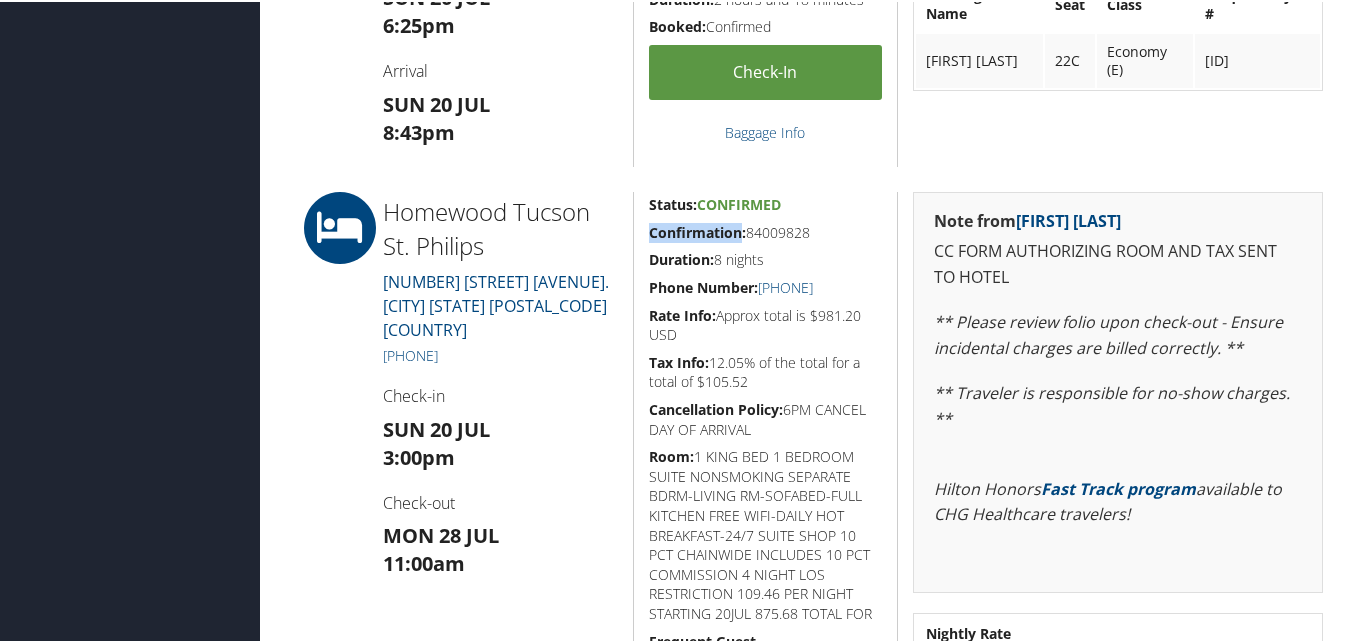 click on "Confirmation:" at bounding box center [697, 230] 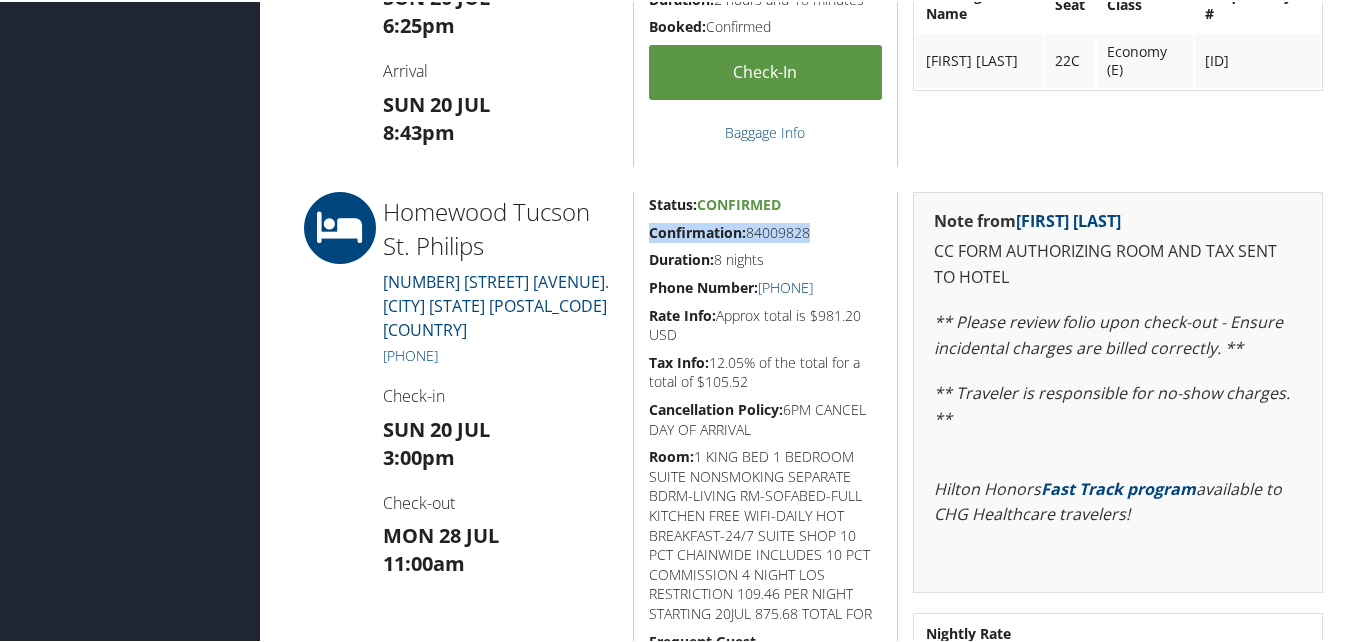 click on "Confirmation:" at bounding box center [697, 230] 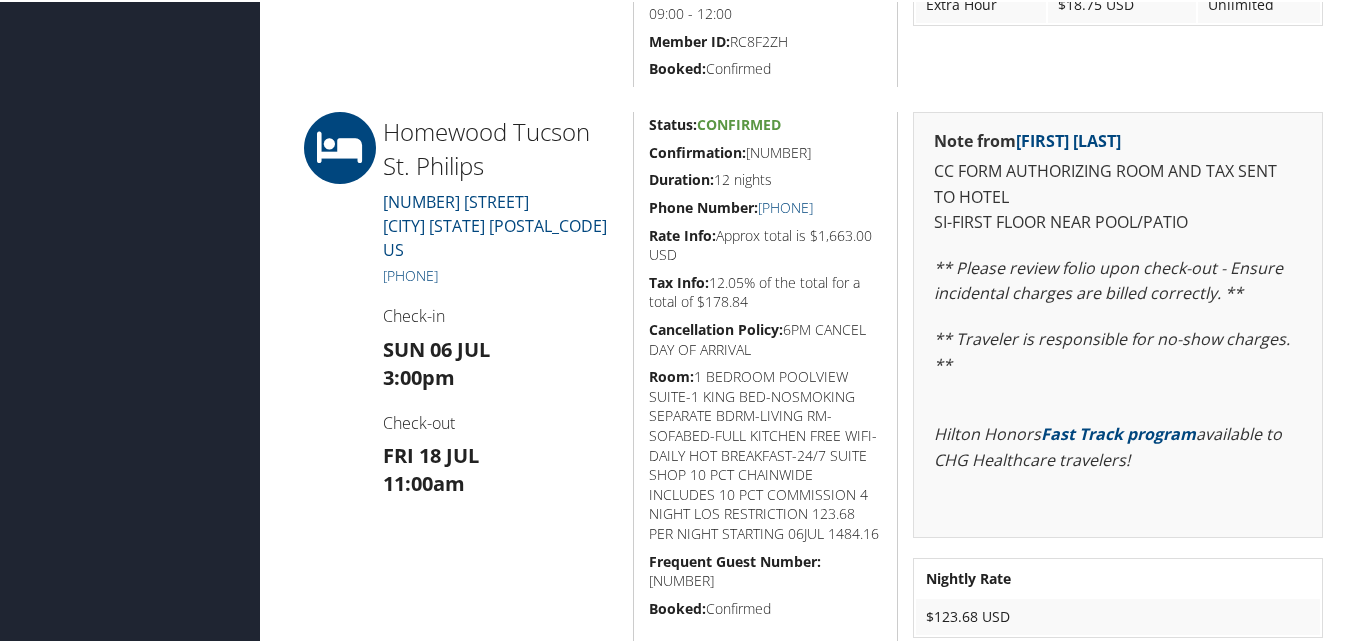 scroll, scrollTop: 900, scrollLeft: 0, axis: vertical 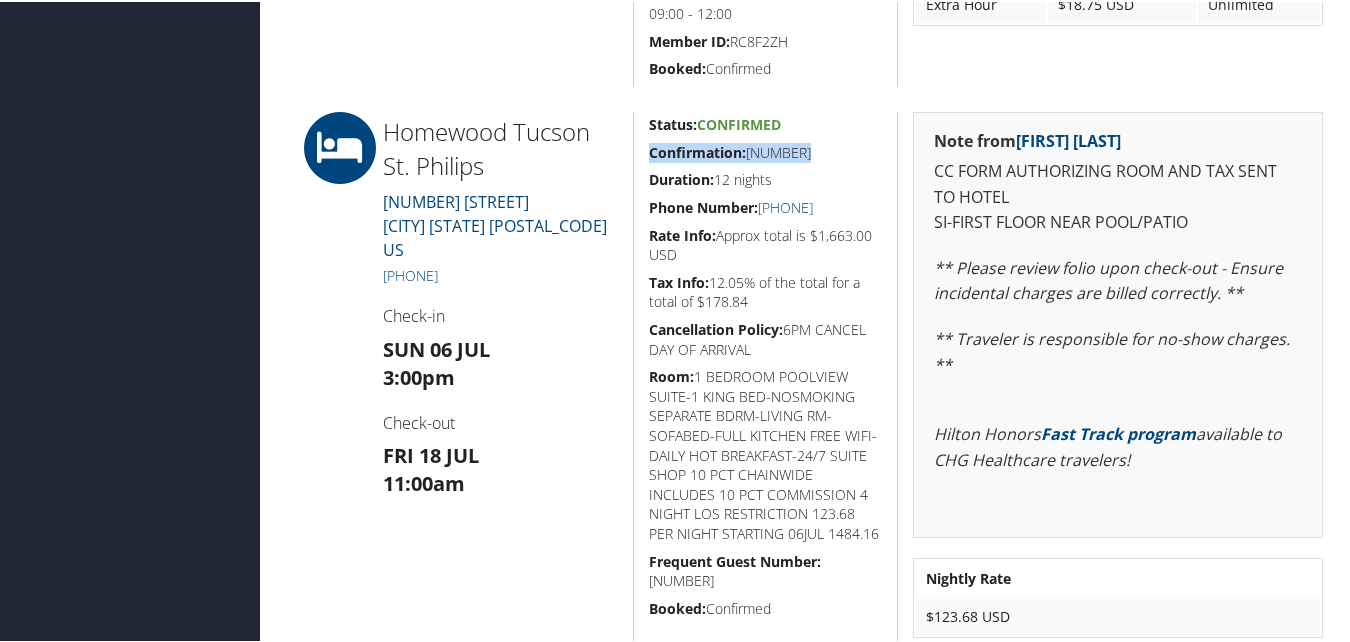 click on "Confirmation: [NUMBER]" at bounding box center (766, 151) 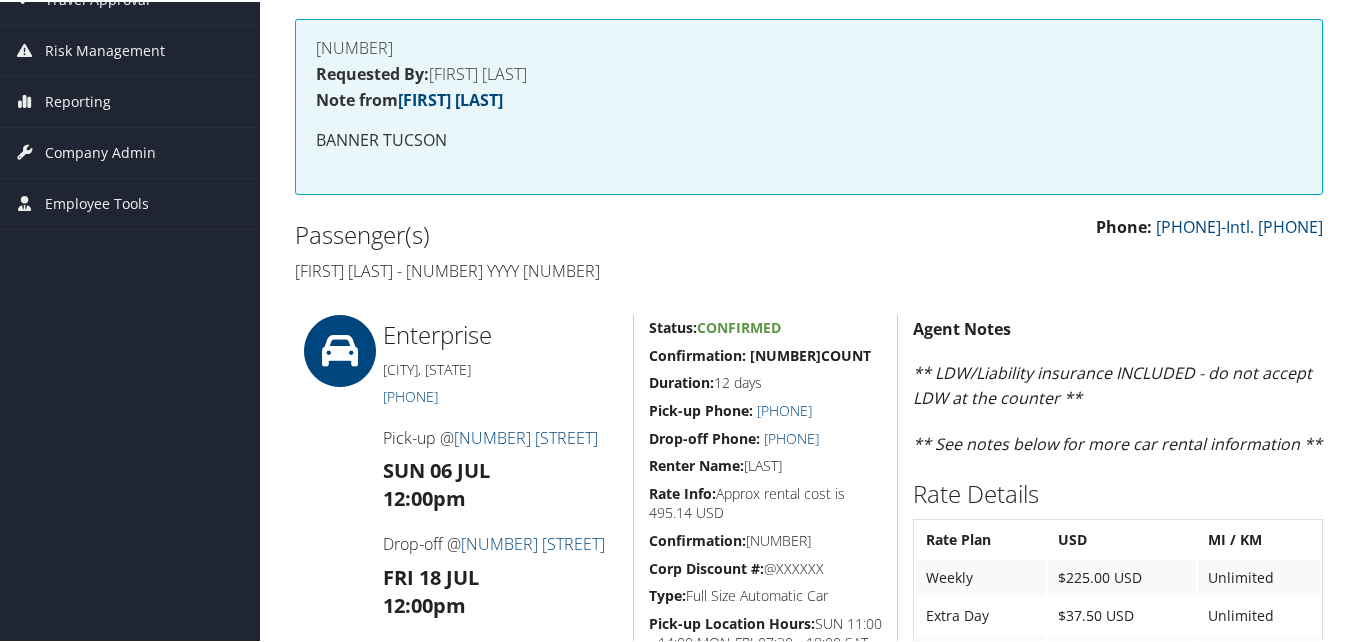 scroll, scrollTop: 0, scrollLeft: 0, axis: both 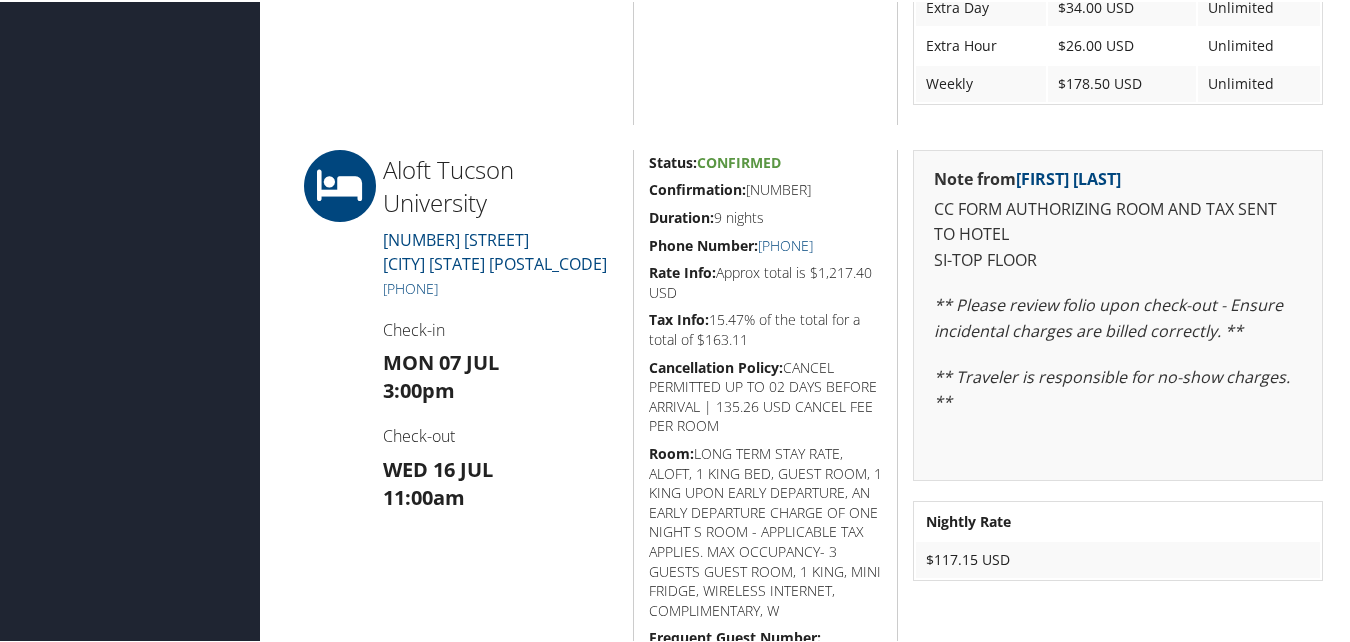 click on "Status:  Confirmed          Confirmation:  90125300          Duration:  9 nights          Phone Number:  +1 (520) 908-6800          Rate Info:  Approx total is $1,217.40 USD            Tax Info:  15.47% of the total for a total of $163.11          Cancellation Policy:  CANCEL PERMITTED UP TO 02 DAYS BEFORE ARRIVAL | 135.26 USD CANCEL FEE PER ROOM                  Room:  LONG TERM STAY RATE, ALOFT, 1 KING BED, GUEST ROOM, 1 KING UPON EARLY DEPARTURE, AN EARLY DEPARTURE CHARGE OF ONE NIGHT S ROOM - APPLICABLE TAX APPLIES. MAX OCCUPANCY- 3 GUESTS GUEST ROOM, 1 KING, MINI FRIDGE, WIRELESS INTERNET, COMPLIMENTARY, W          Frequent Guest Number:  012287150                          Booked:  Confirmed" at bounding box center [765, 424] 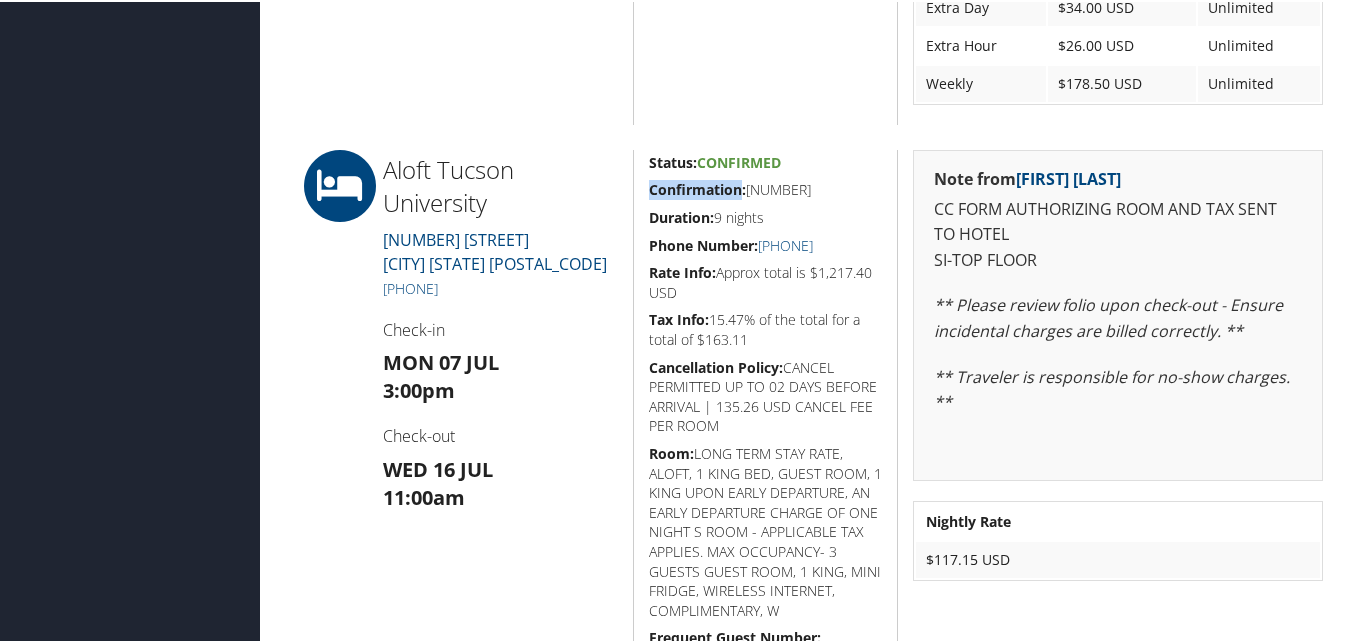 click on "Confirmation:" at bounding box center (697, 187) 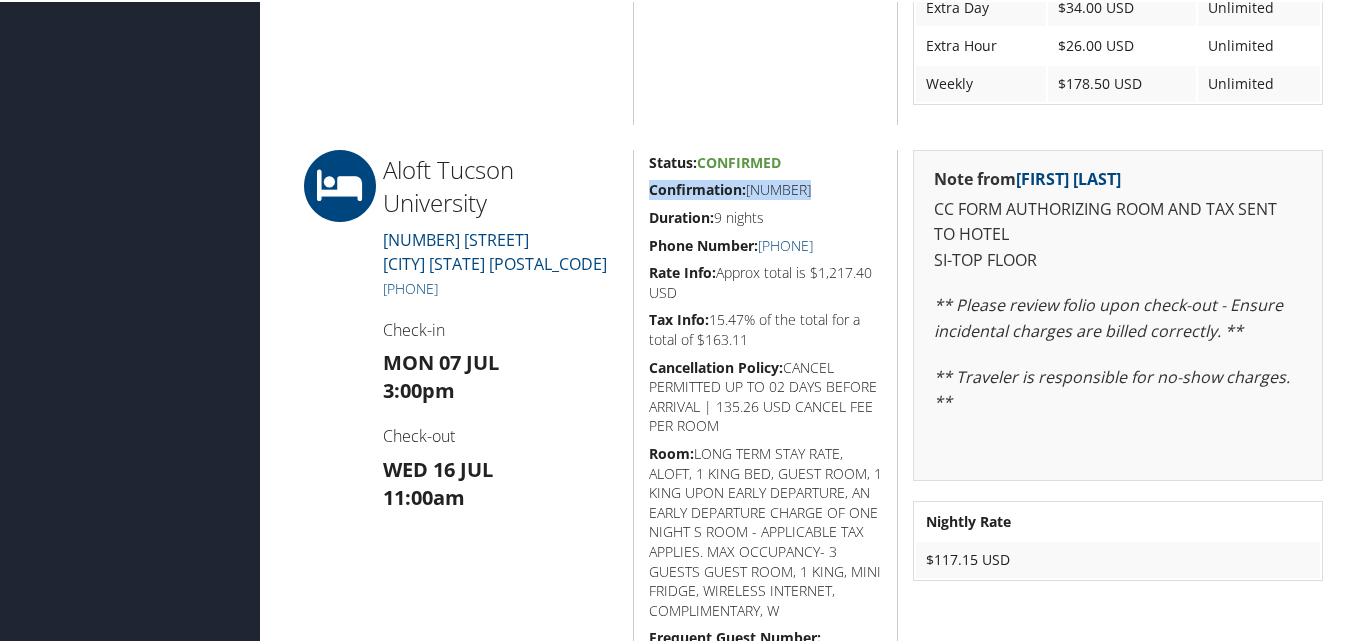 click on "Confirmation:" at bounding box center [697, 187] 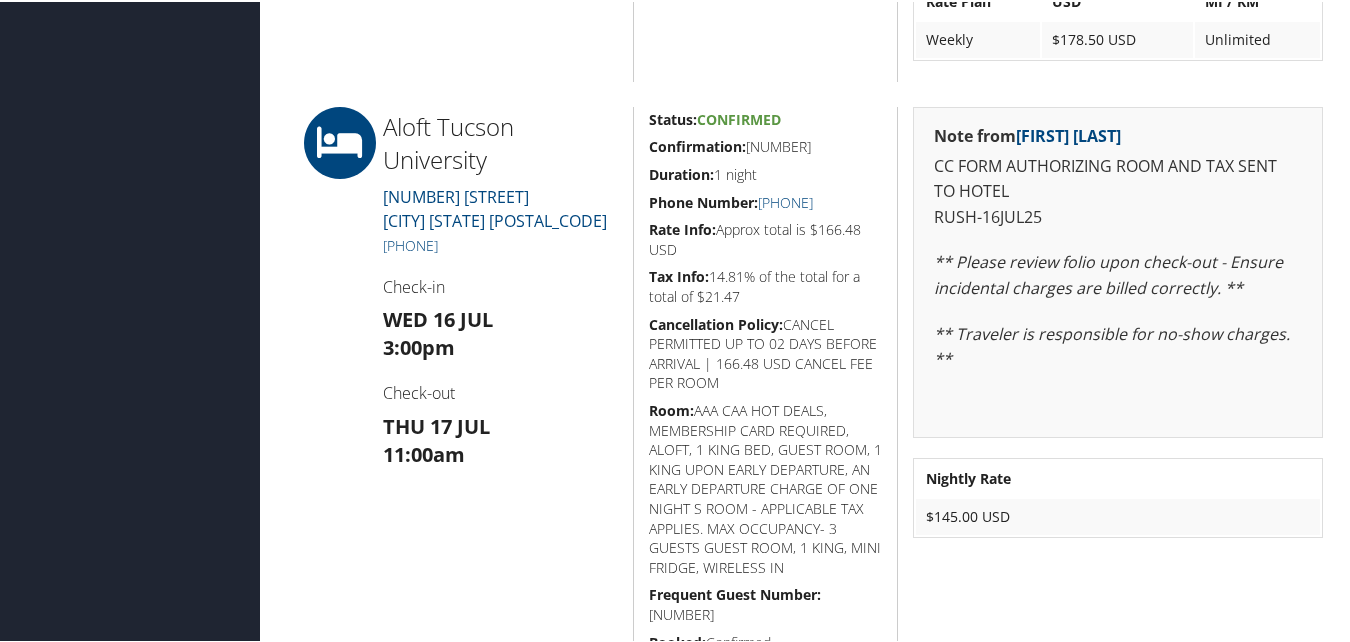 scroll, scrollTop: 2800, scrollLeft: 0, axis: vertical 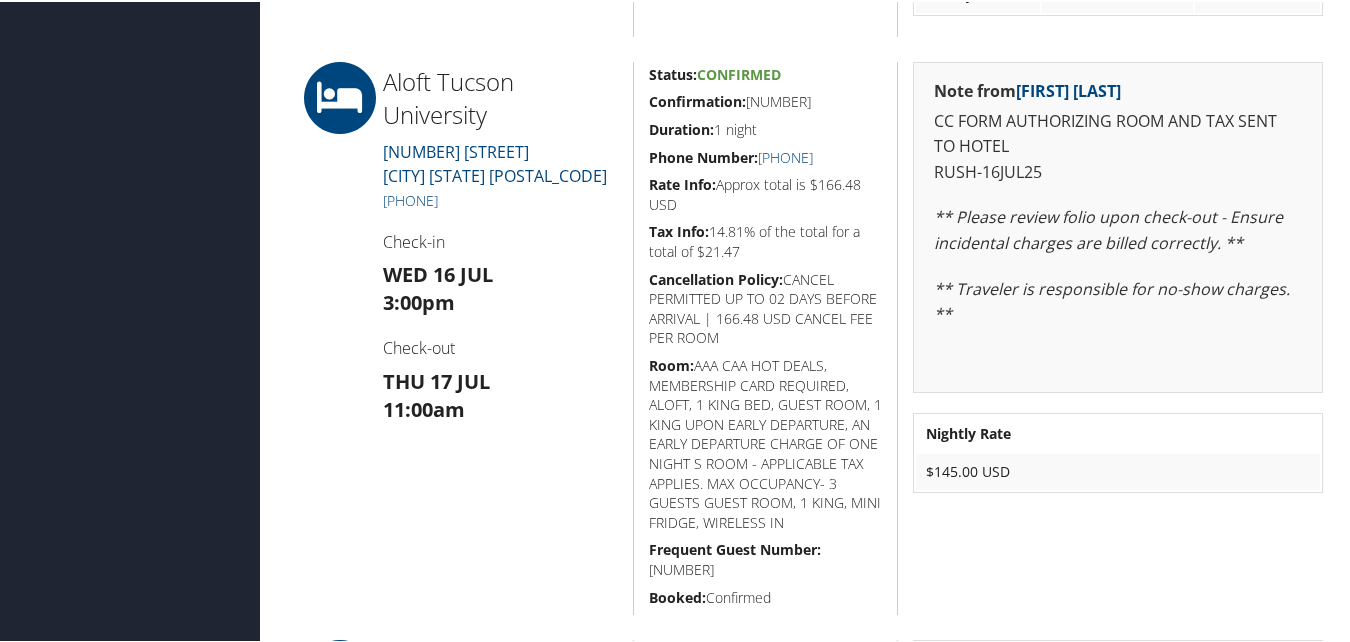 click on "Confirmation:" at bounding box center [697, 99] 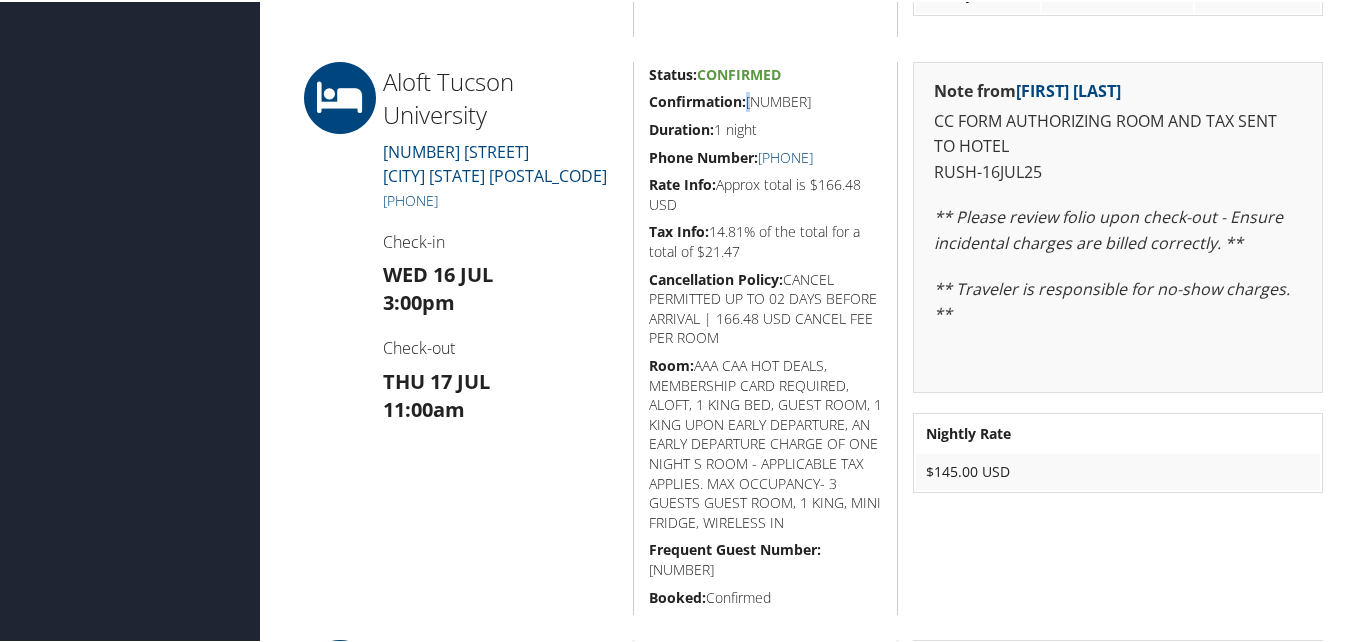 click on "Confirmation:" at bounding box center (697, 99) 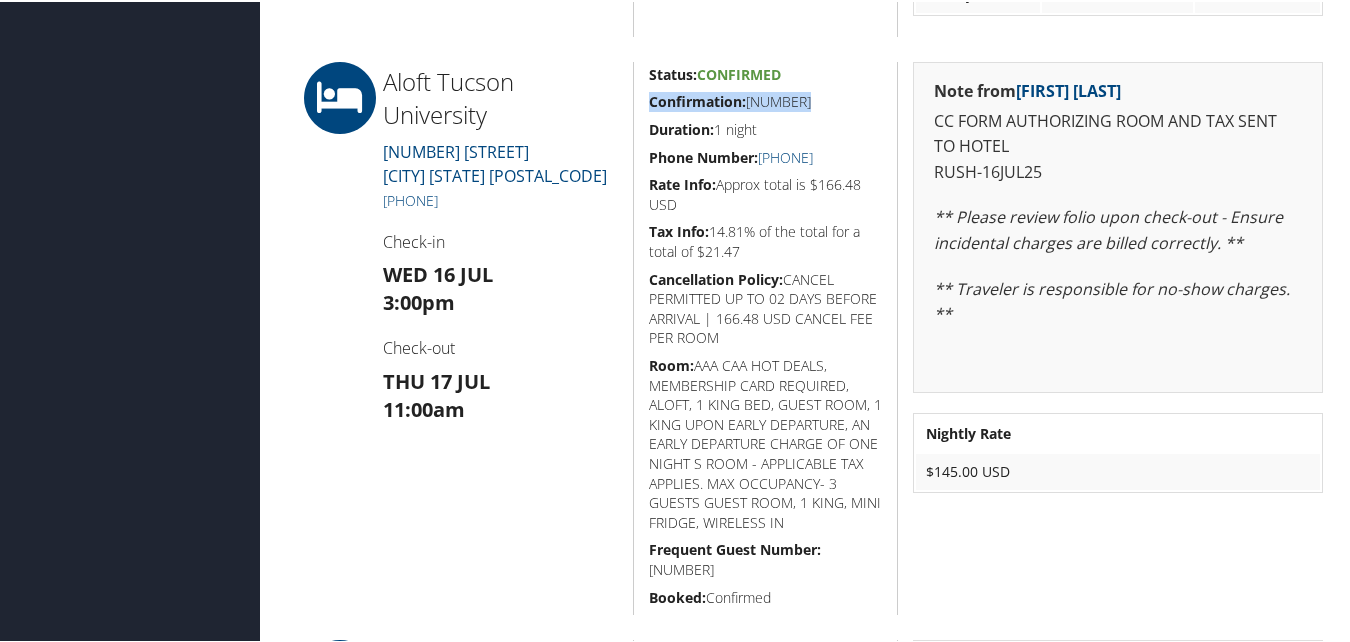 click on "Confirmation:" at bounding box center (697, 99) 